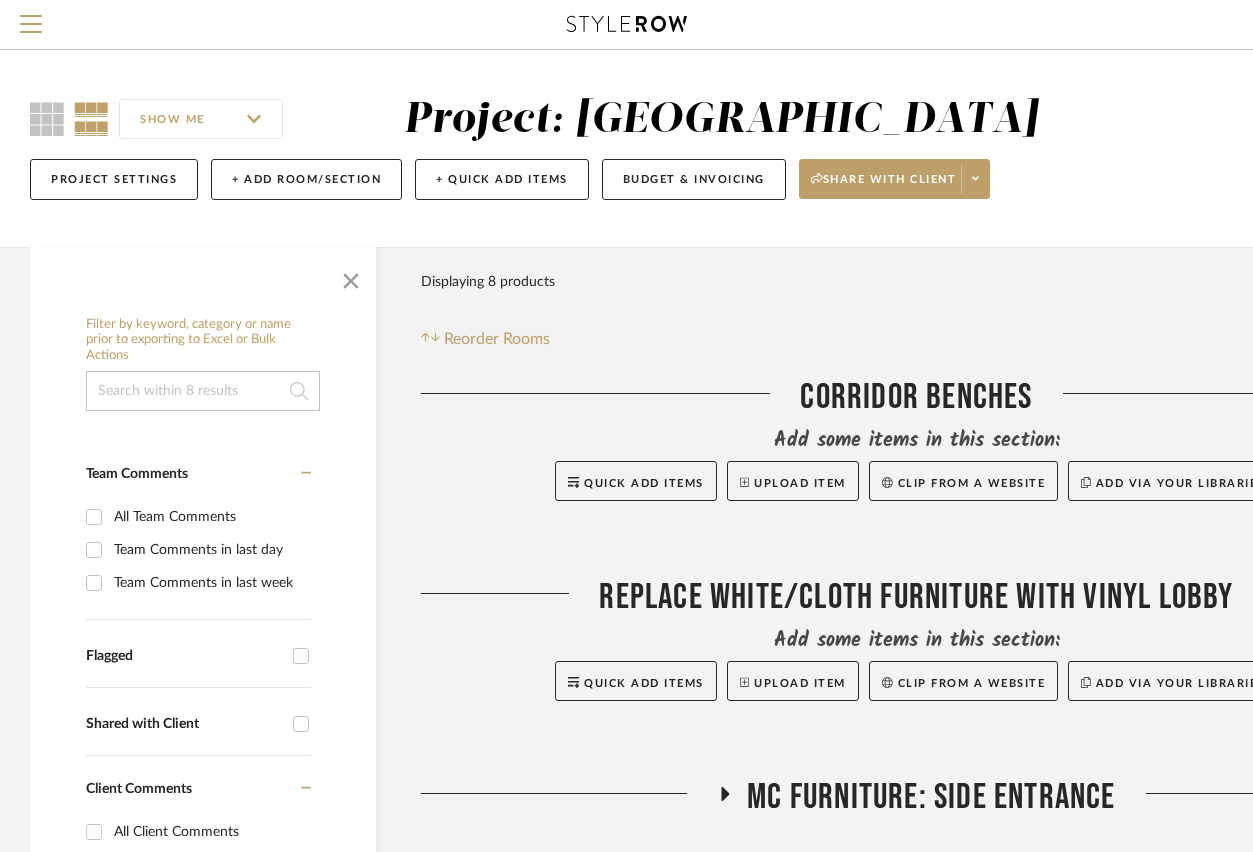 scroll, scrollTop: 0, scrollLeft: 0, axis: both 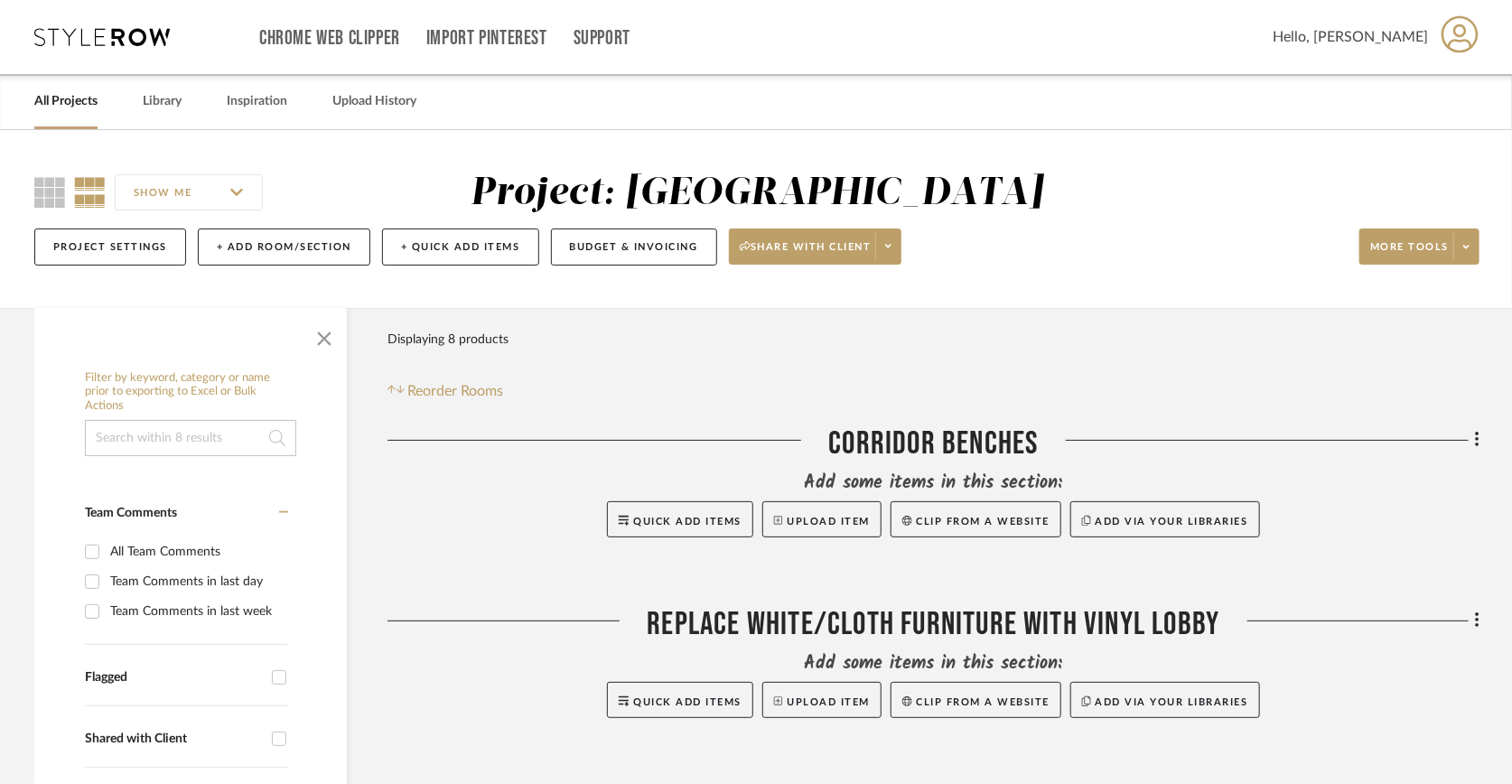 click at bounding box center [102, 37] 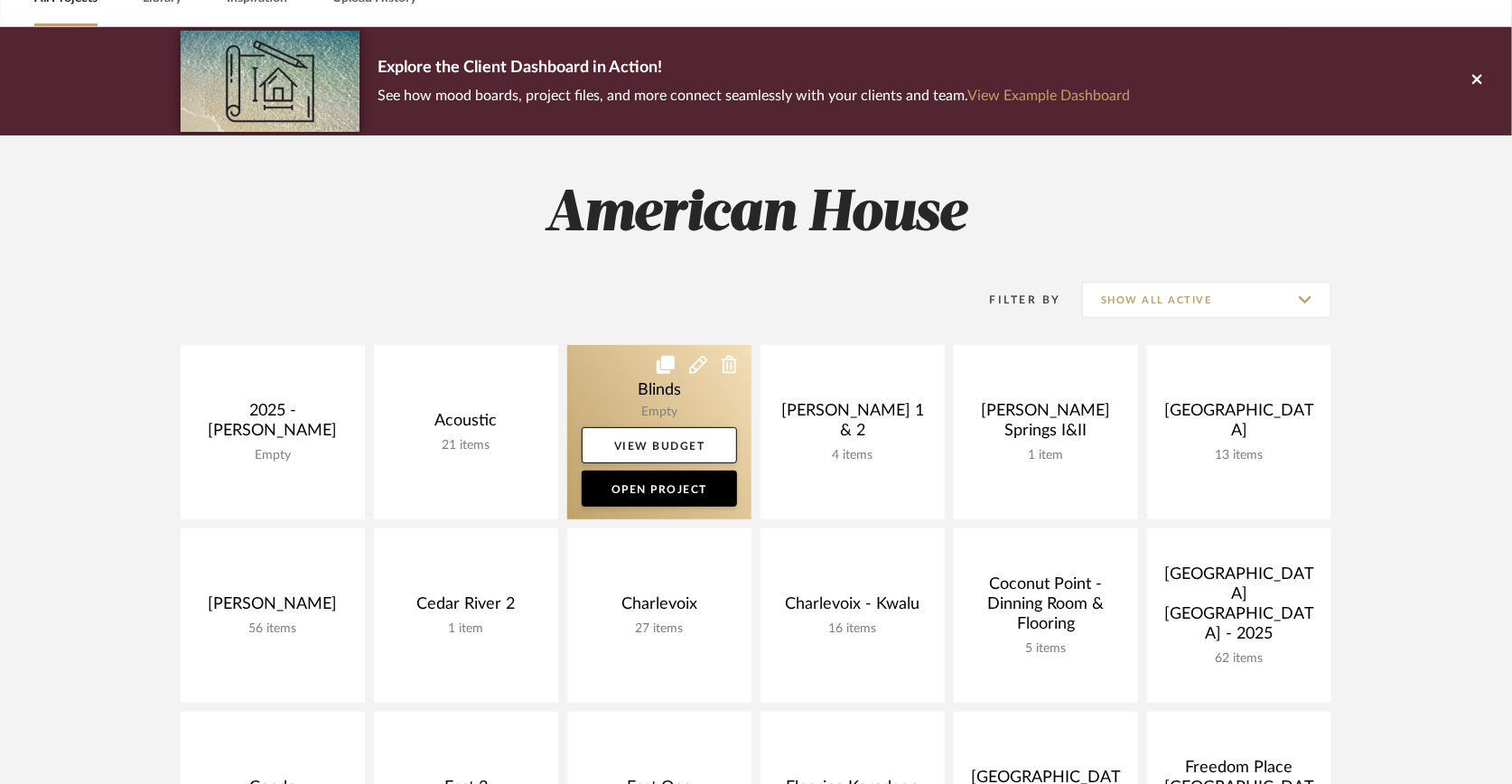 scroll, scrollTop: 201, scrollLeft: 0, axis: vertical 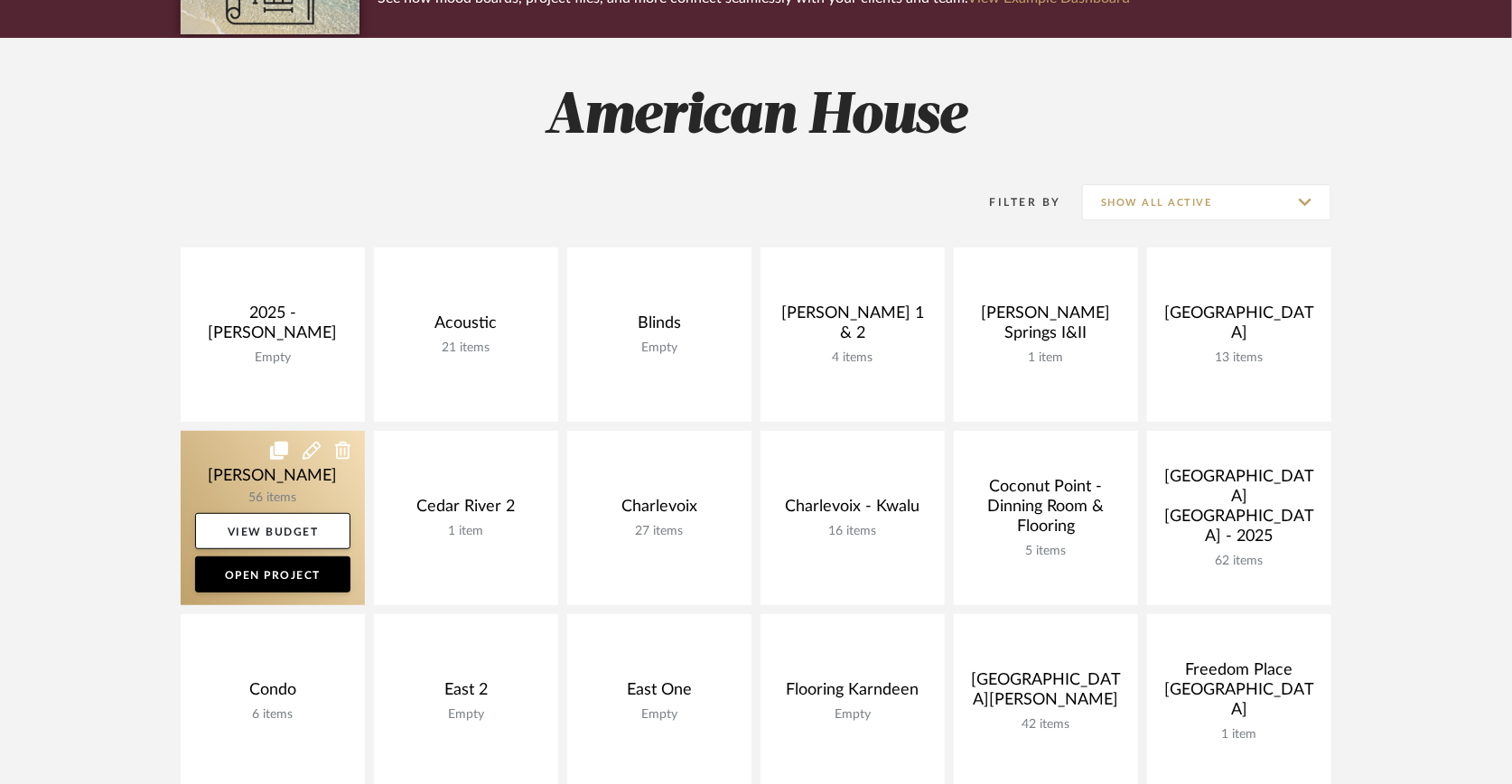 click 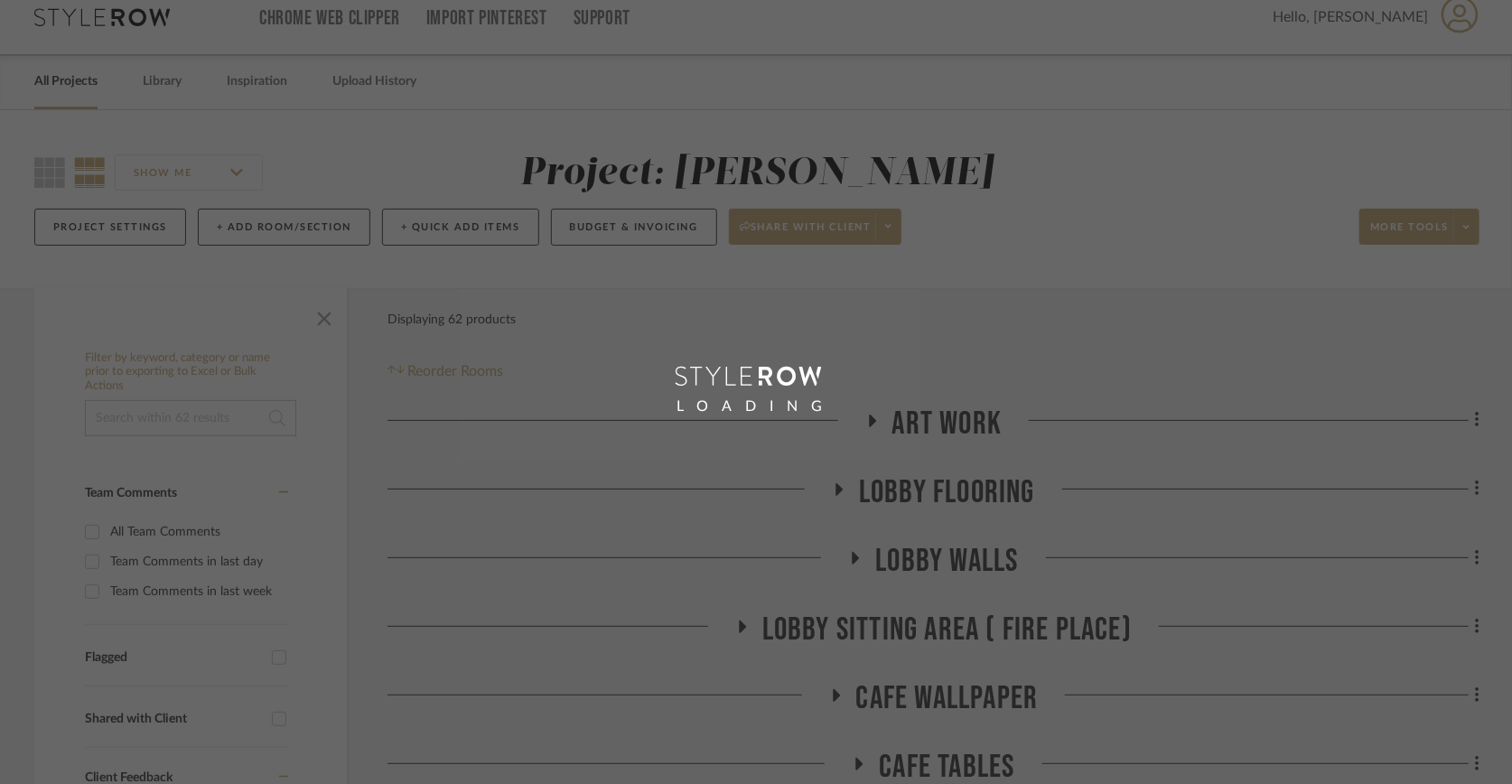 scroll, scrollTop: 0, scrollLeft: 0, axis: both 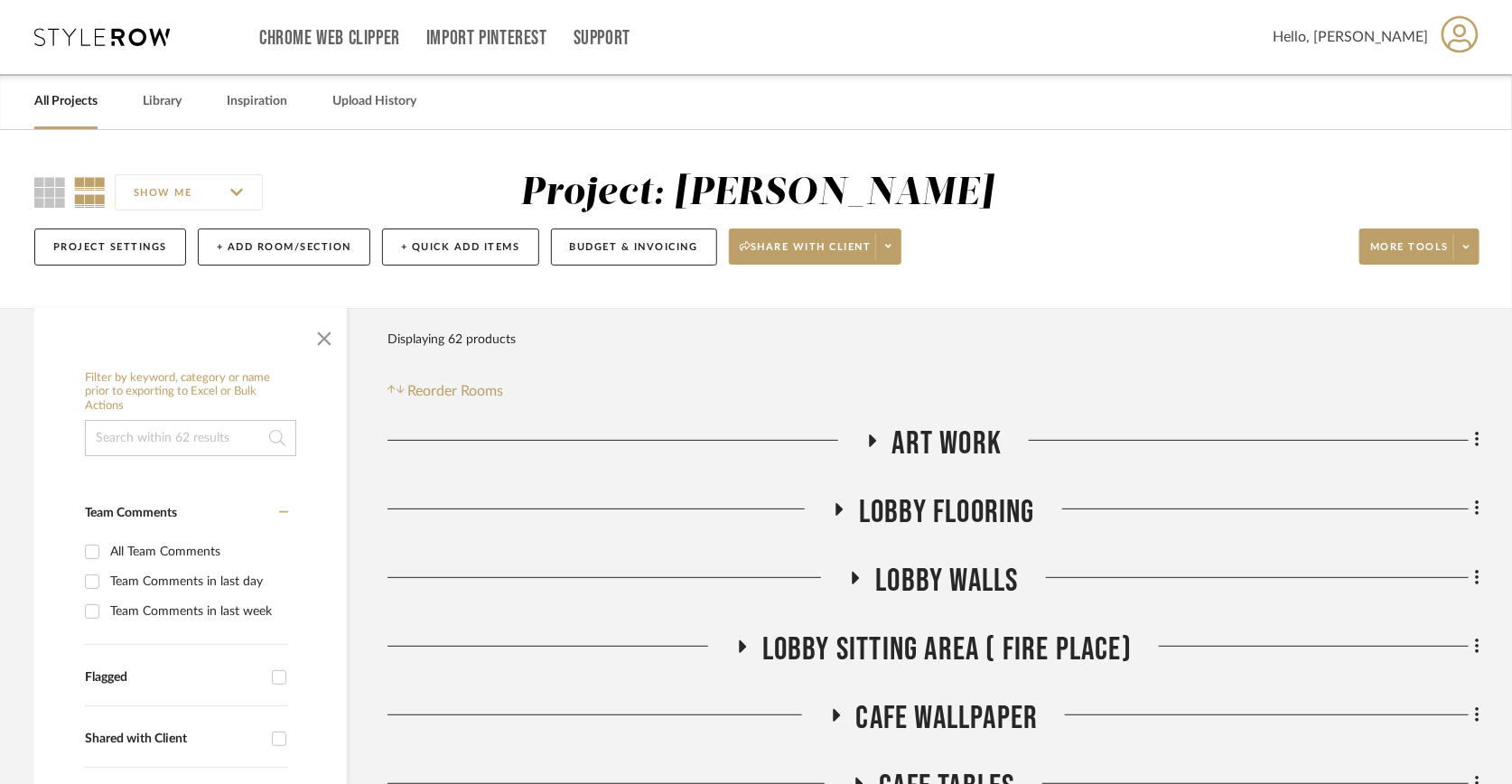 click 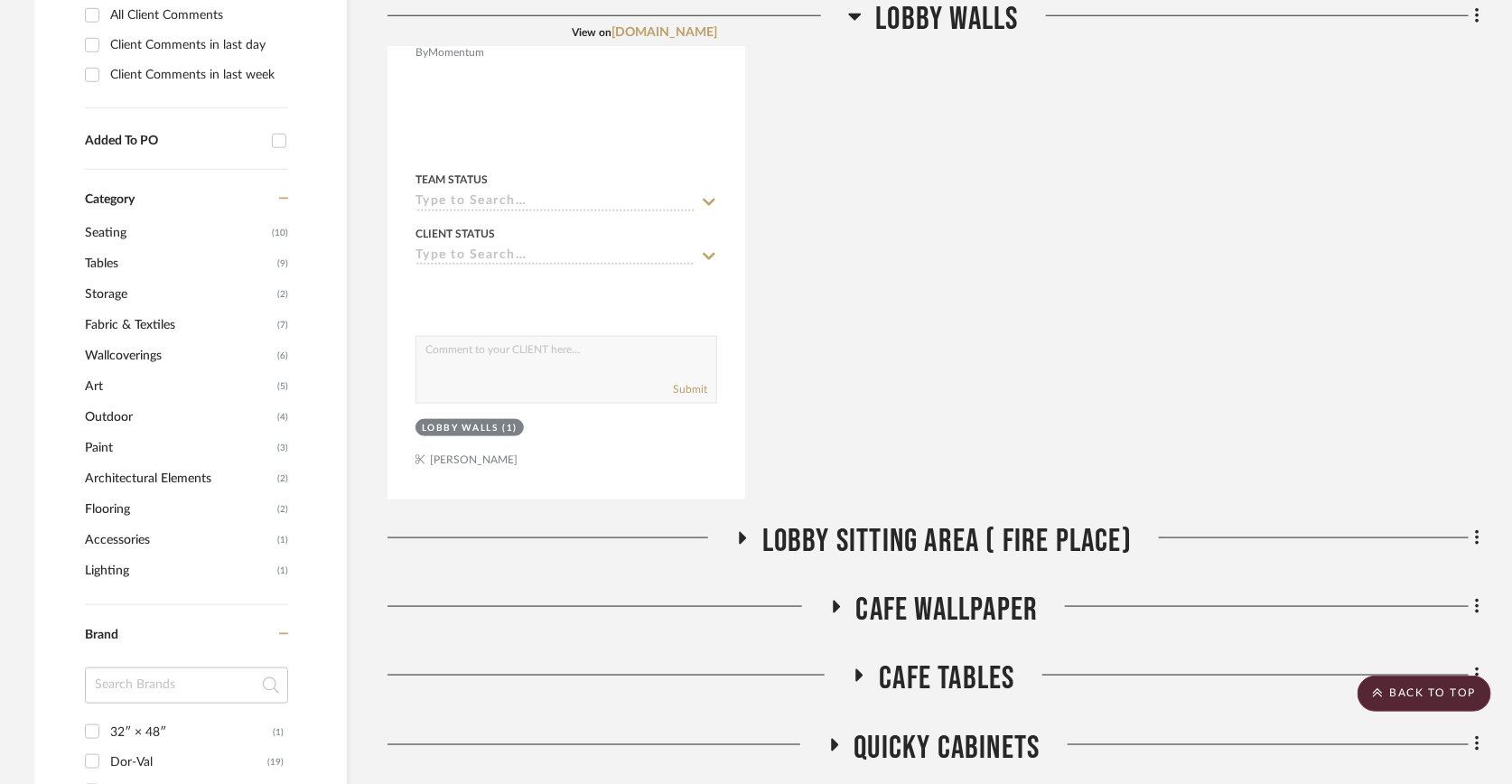 scroll, scrollTop: 1104, scrollLeft: 0, axis: vertical 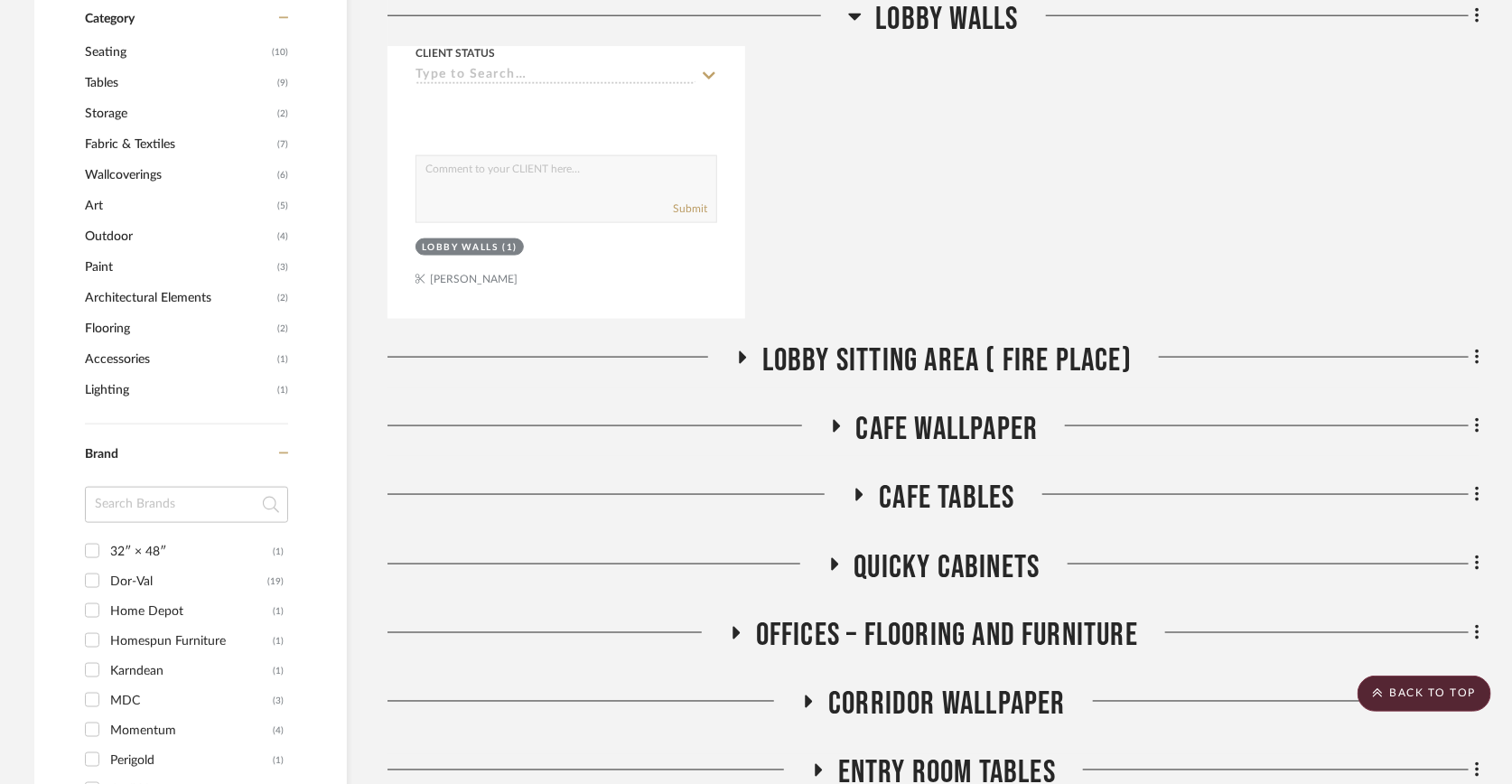 click 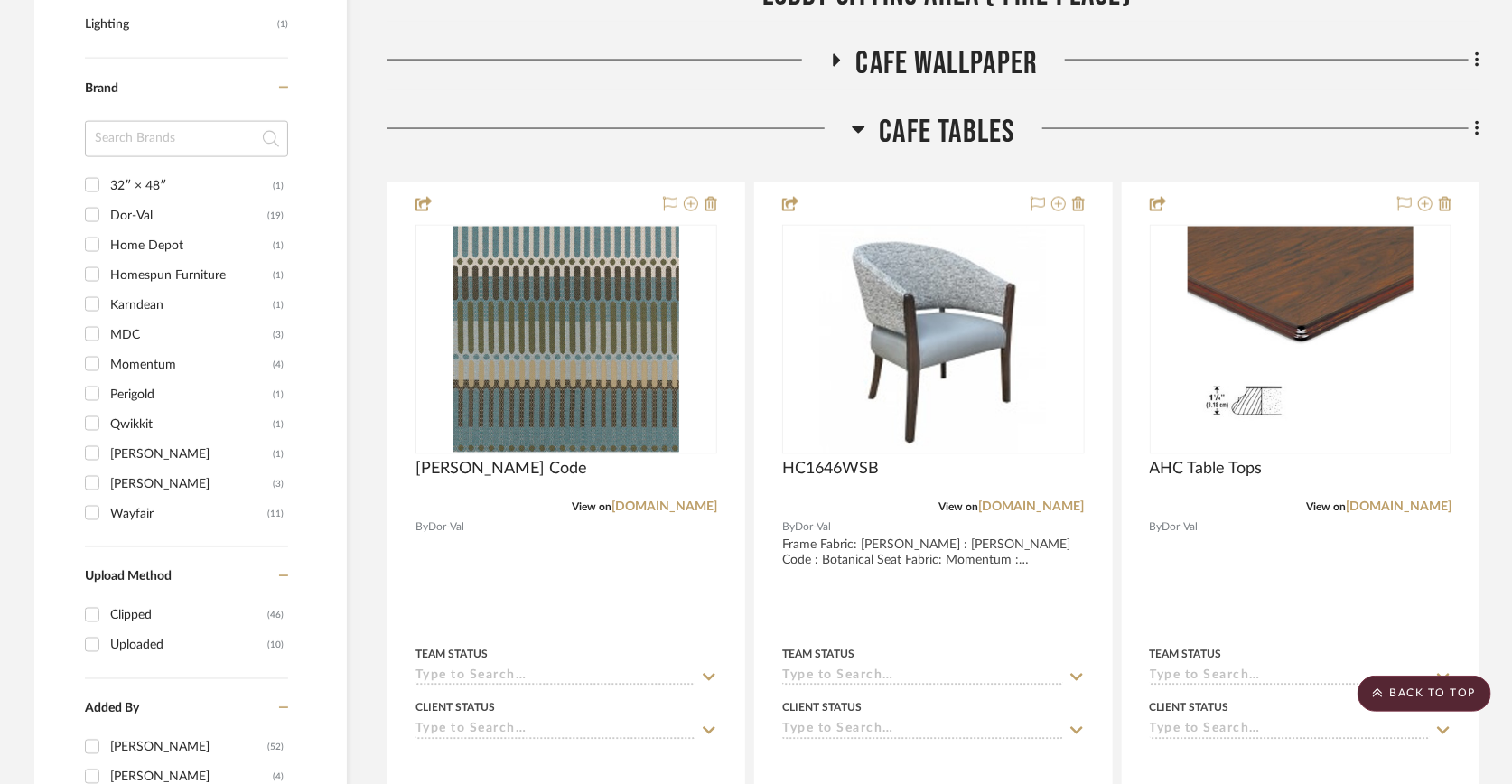 scroll, scrollTop: 1505, scrollLeft: 0, axis: vertical 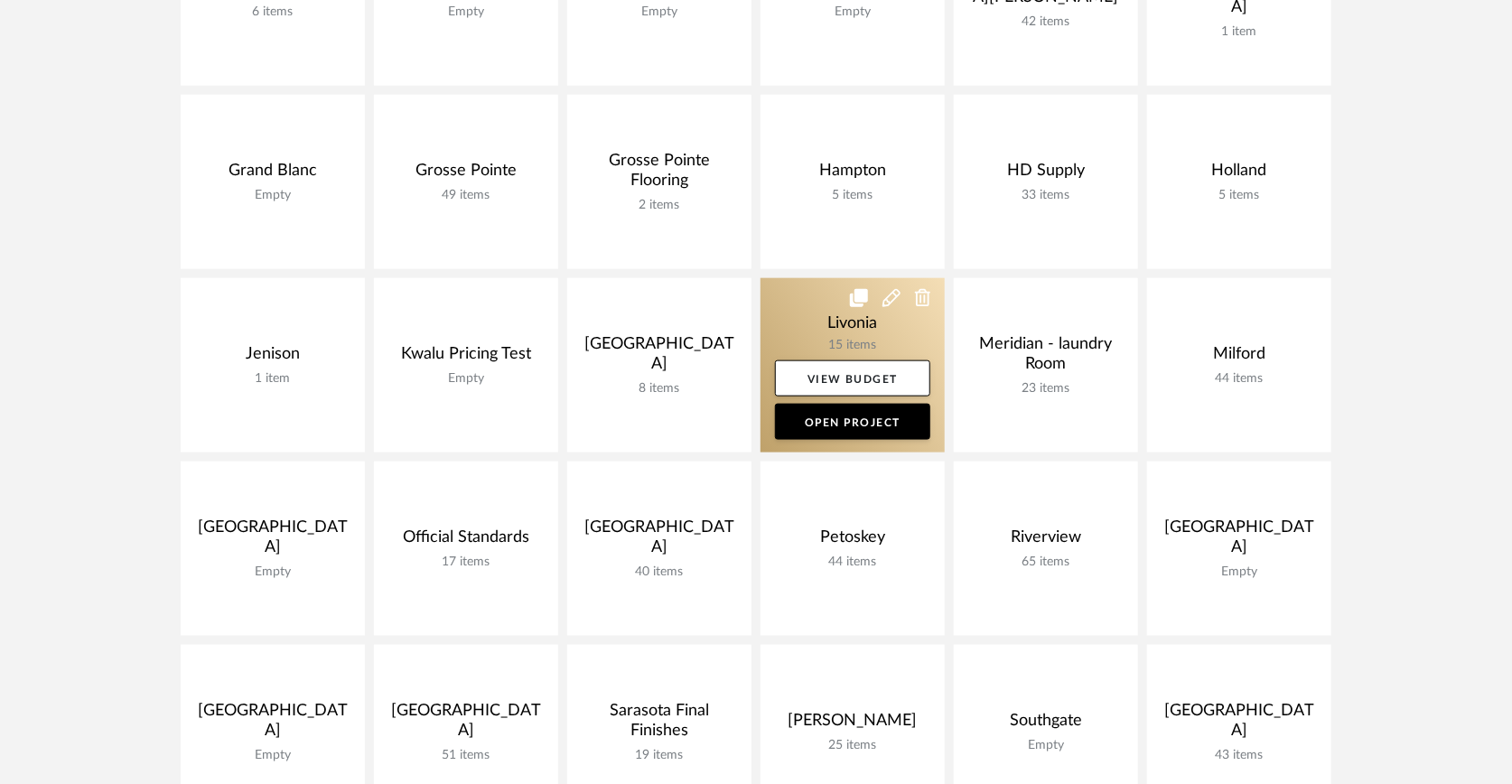click 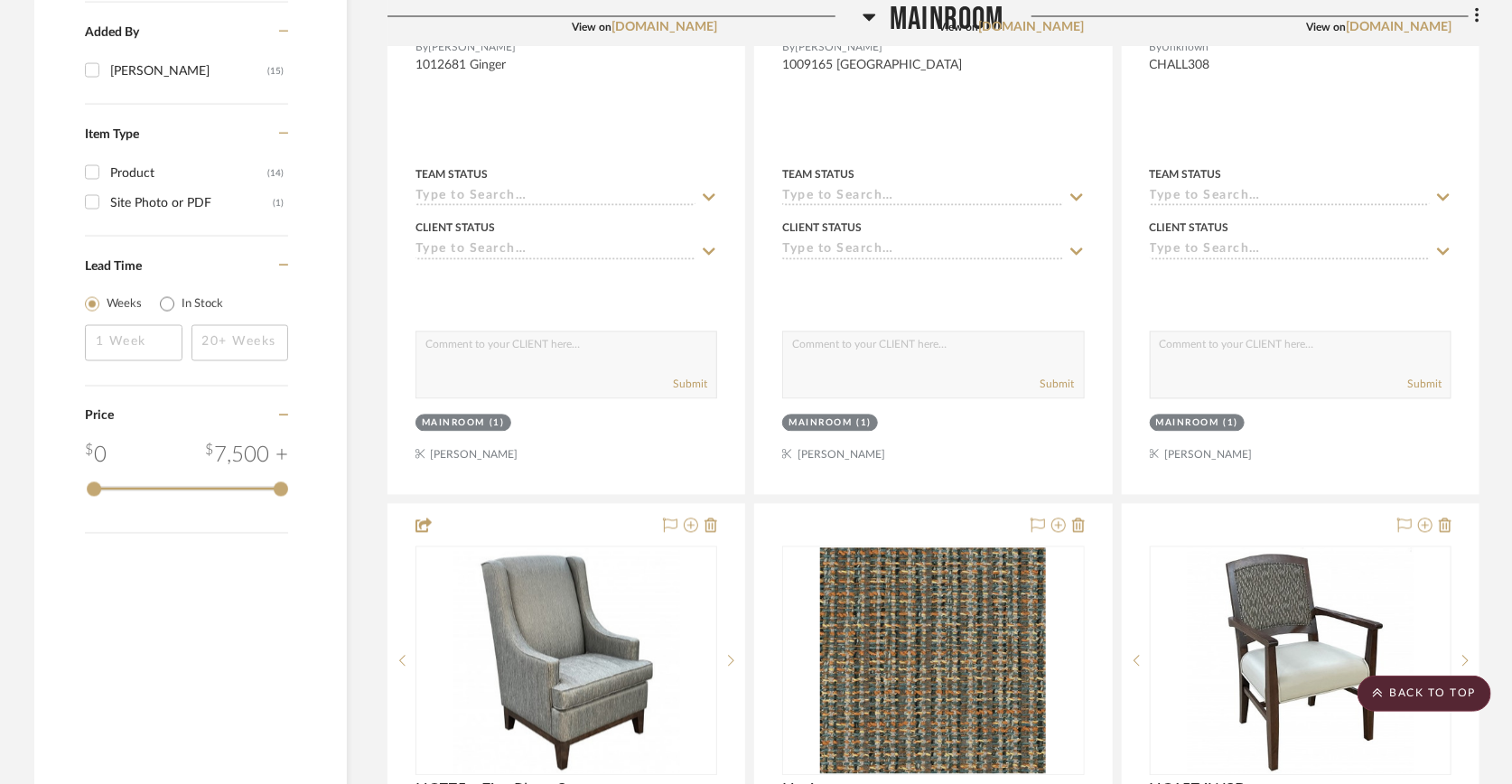 scroll, scrollTop: 2207, scrollLeft: 0, axis: vertical 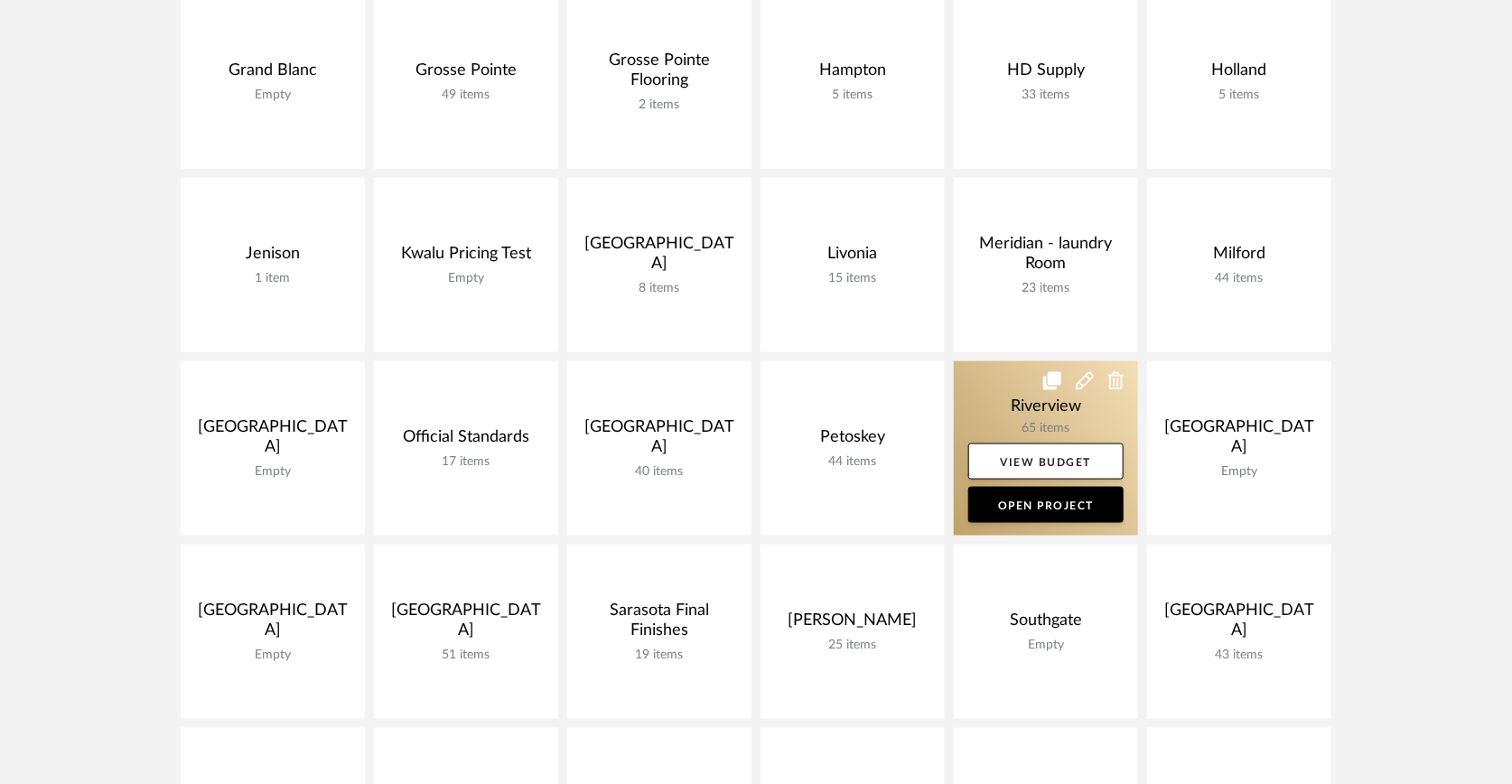 click 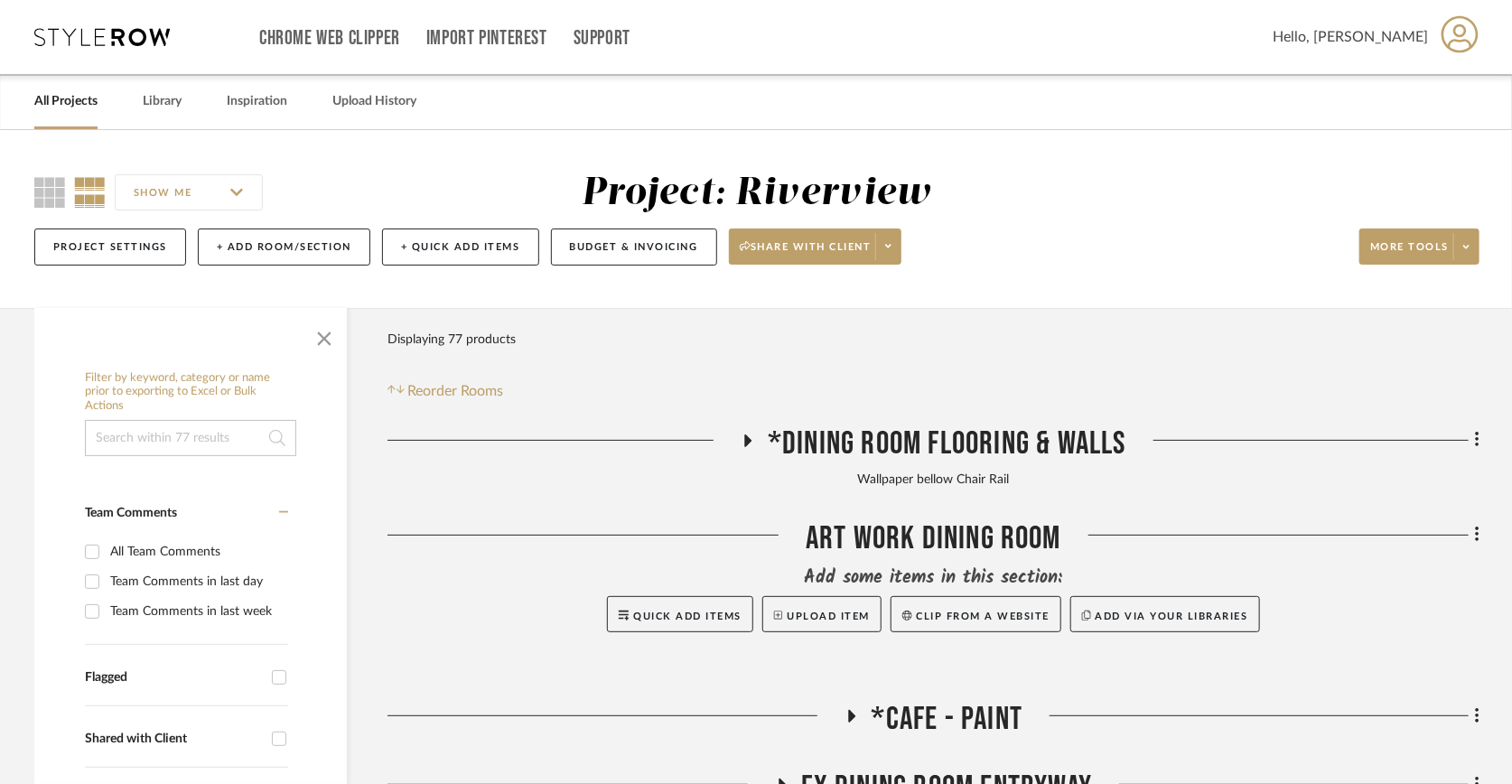 scroll, scrollTop: 401, scrollLeft: 0, axis: vertical 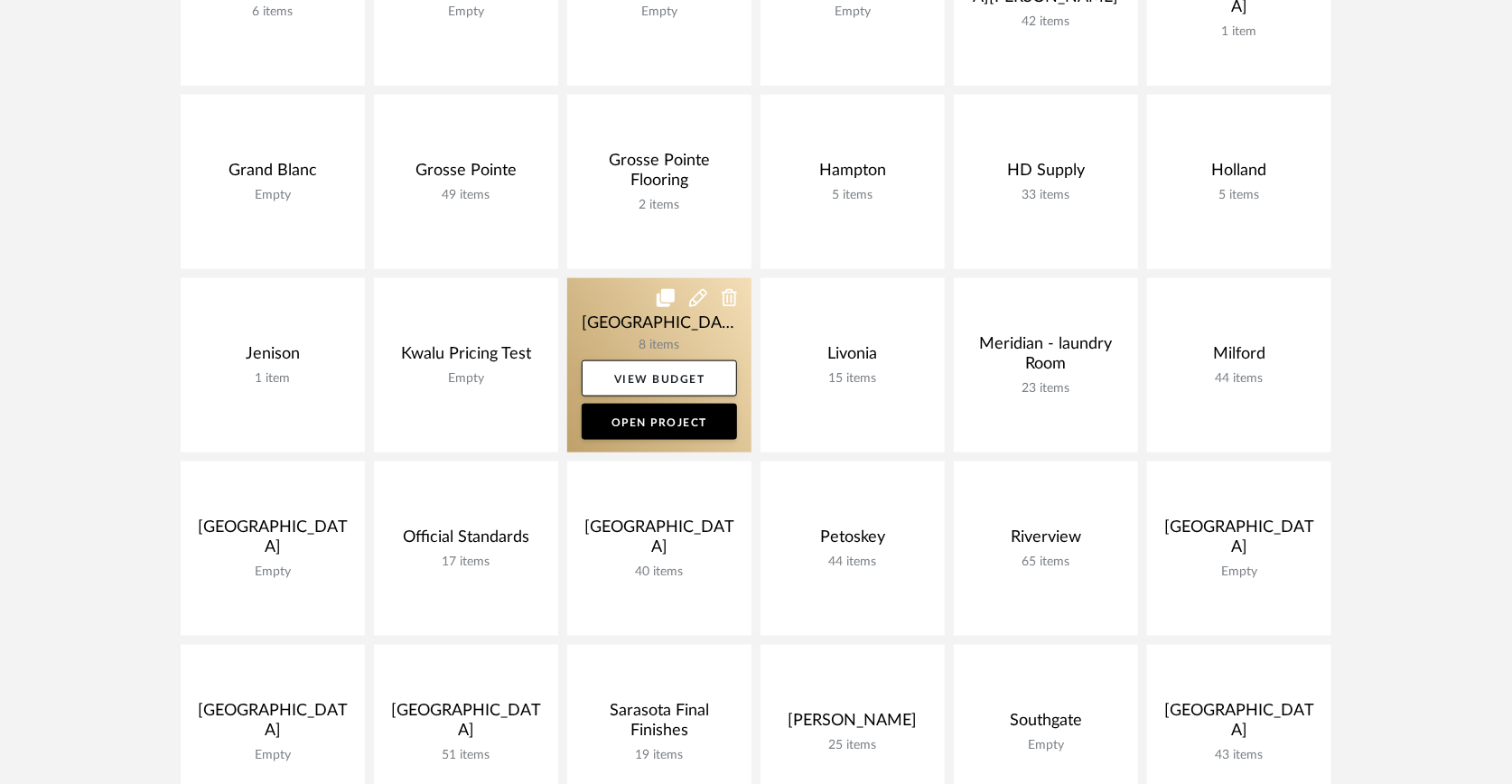 click 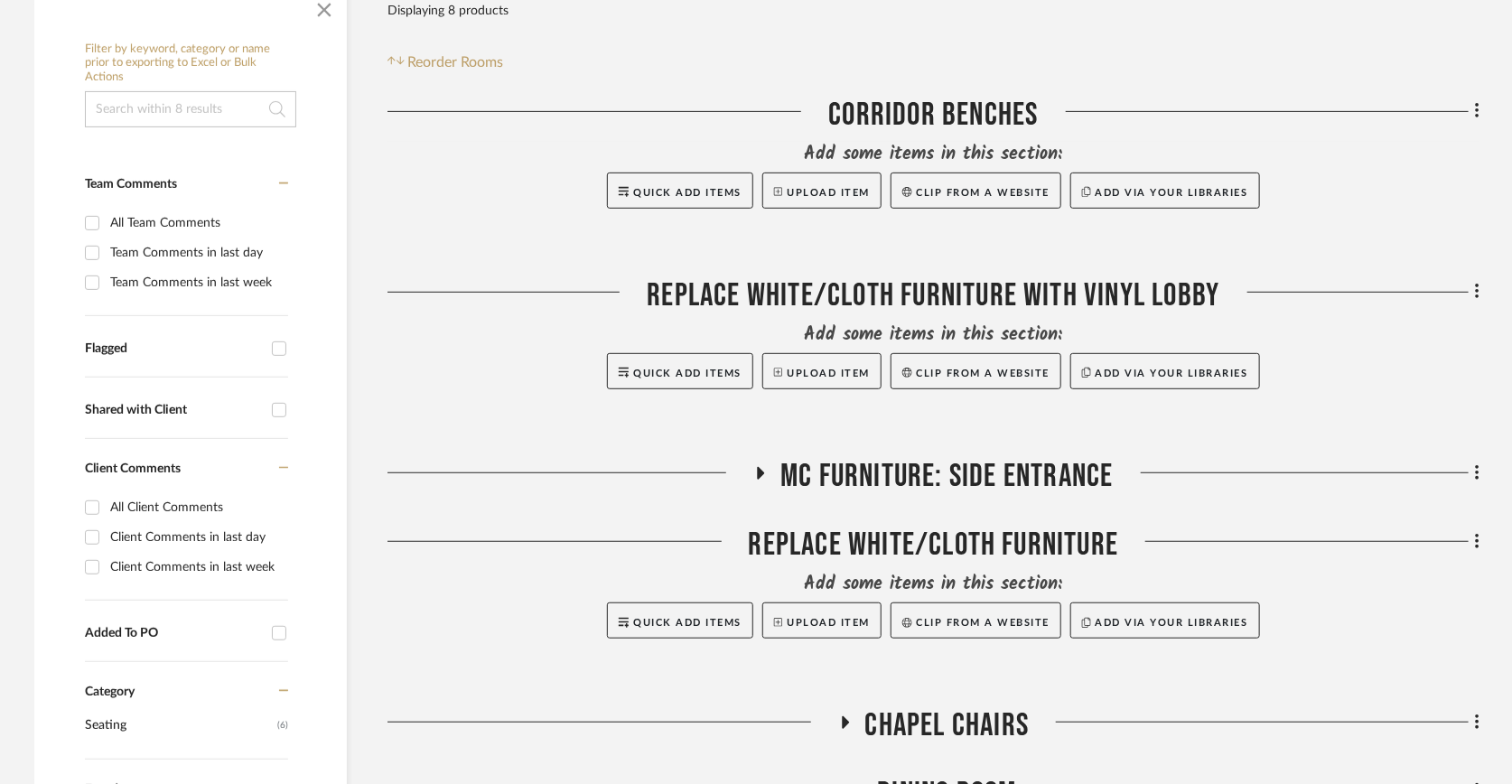 scroll, scrollTop: 401, scrollLeft: 0, axis: vertical 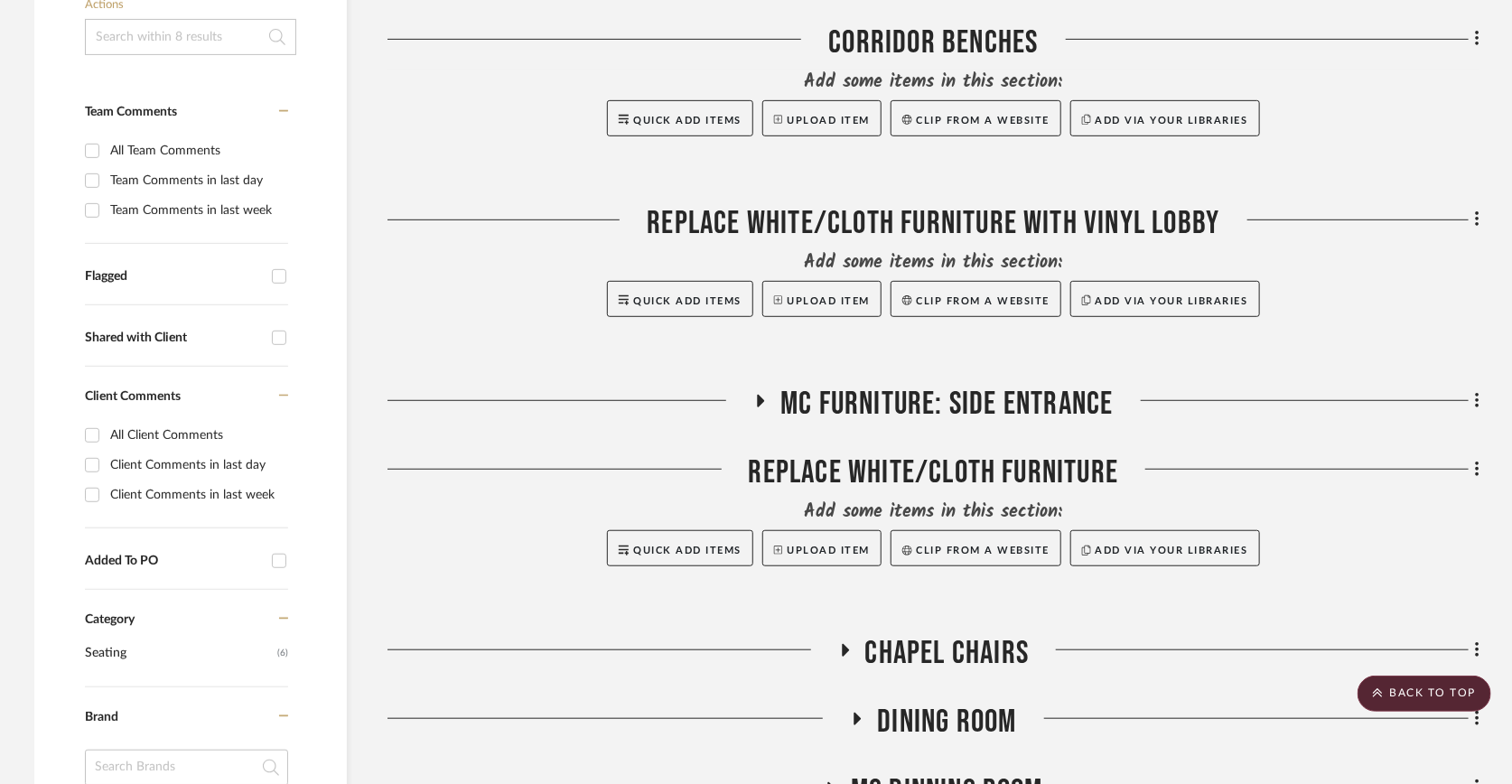 click 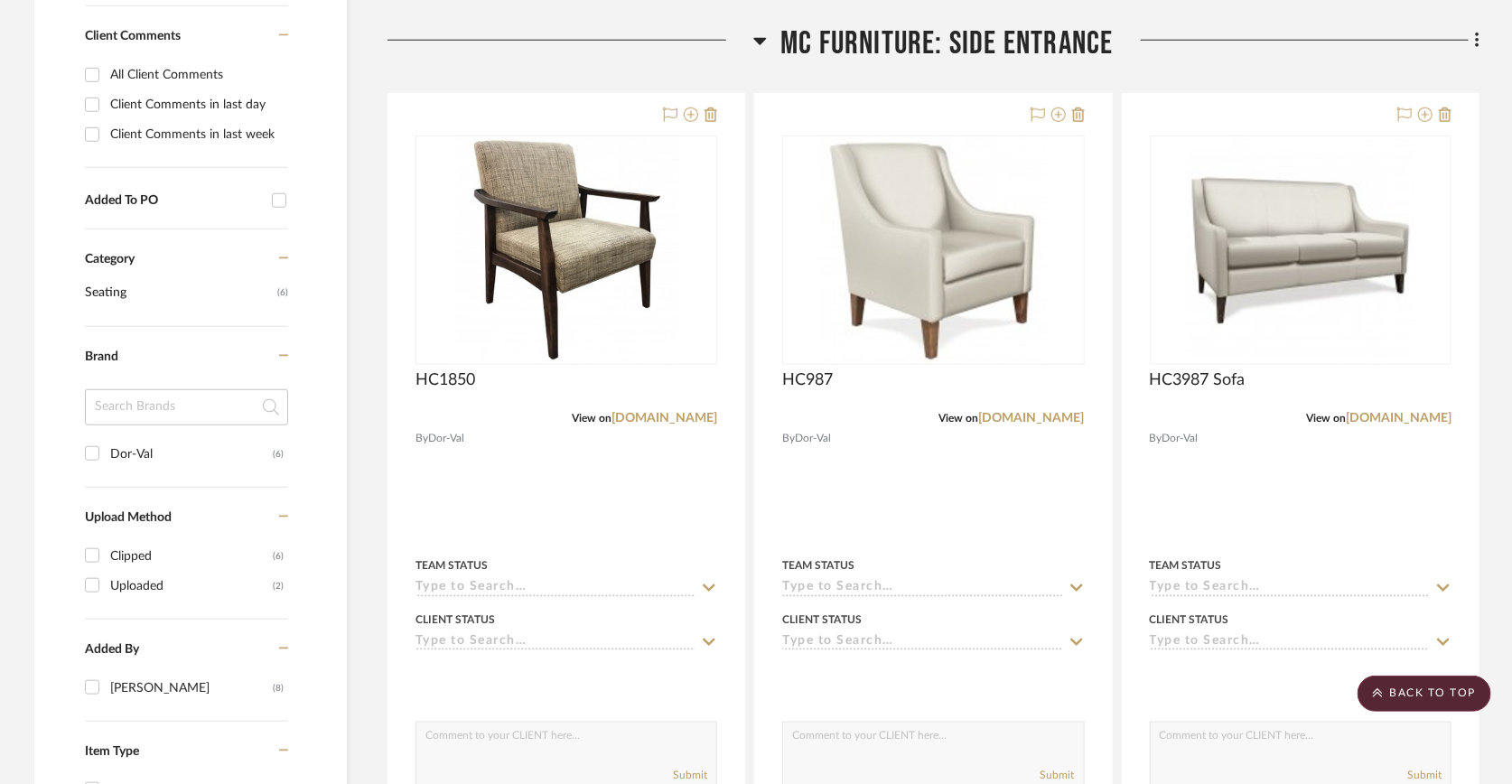 scroll, scrollTop: 802, scrollLeft: 0, axis: vertical 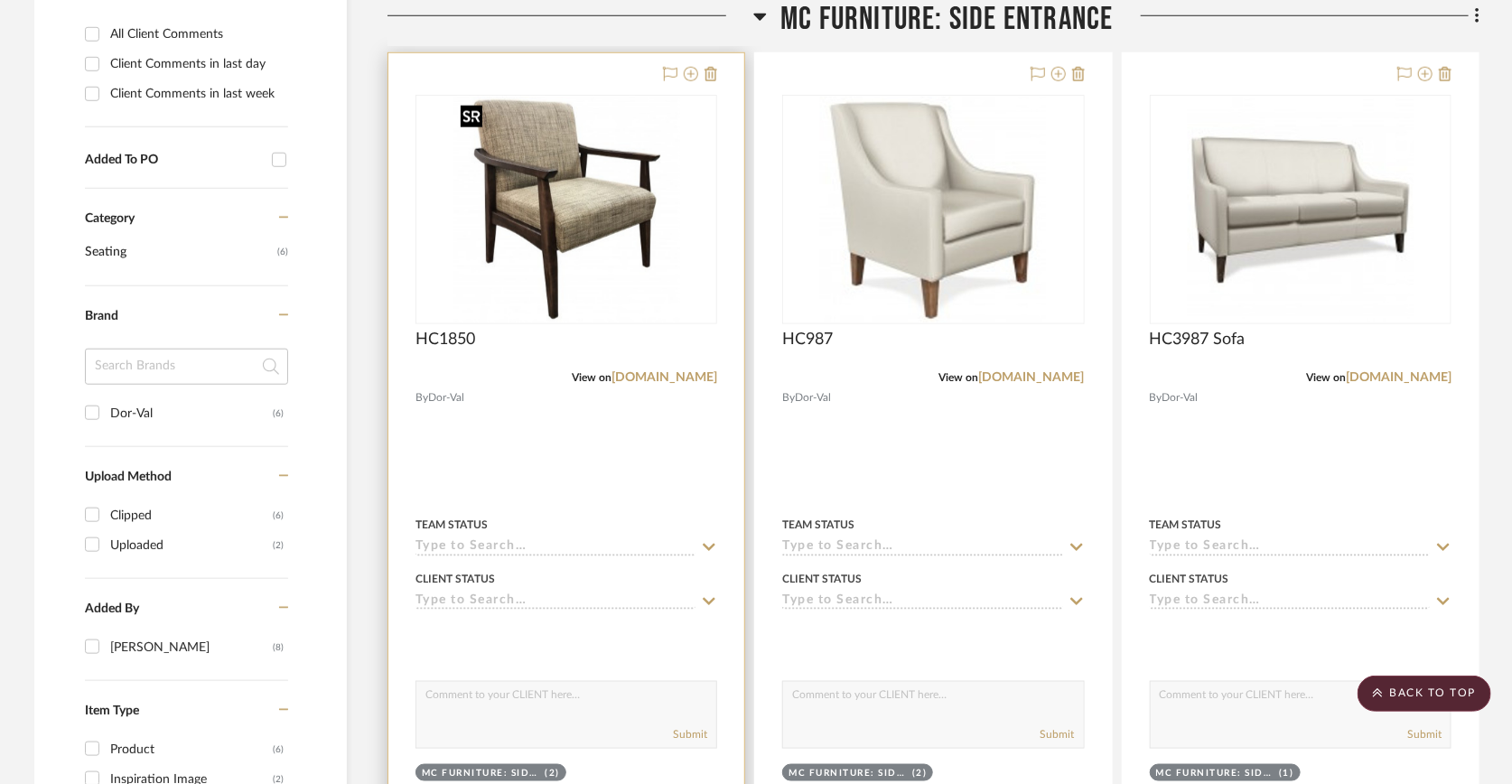 click at bounding box center [0, 0] 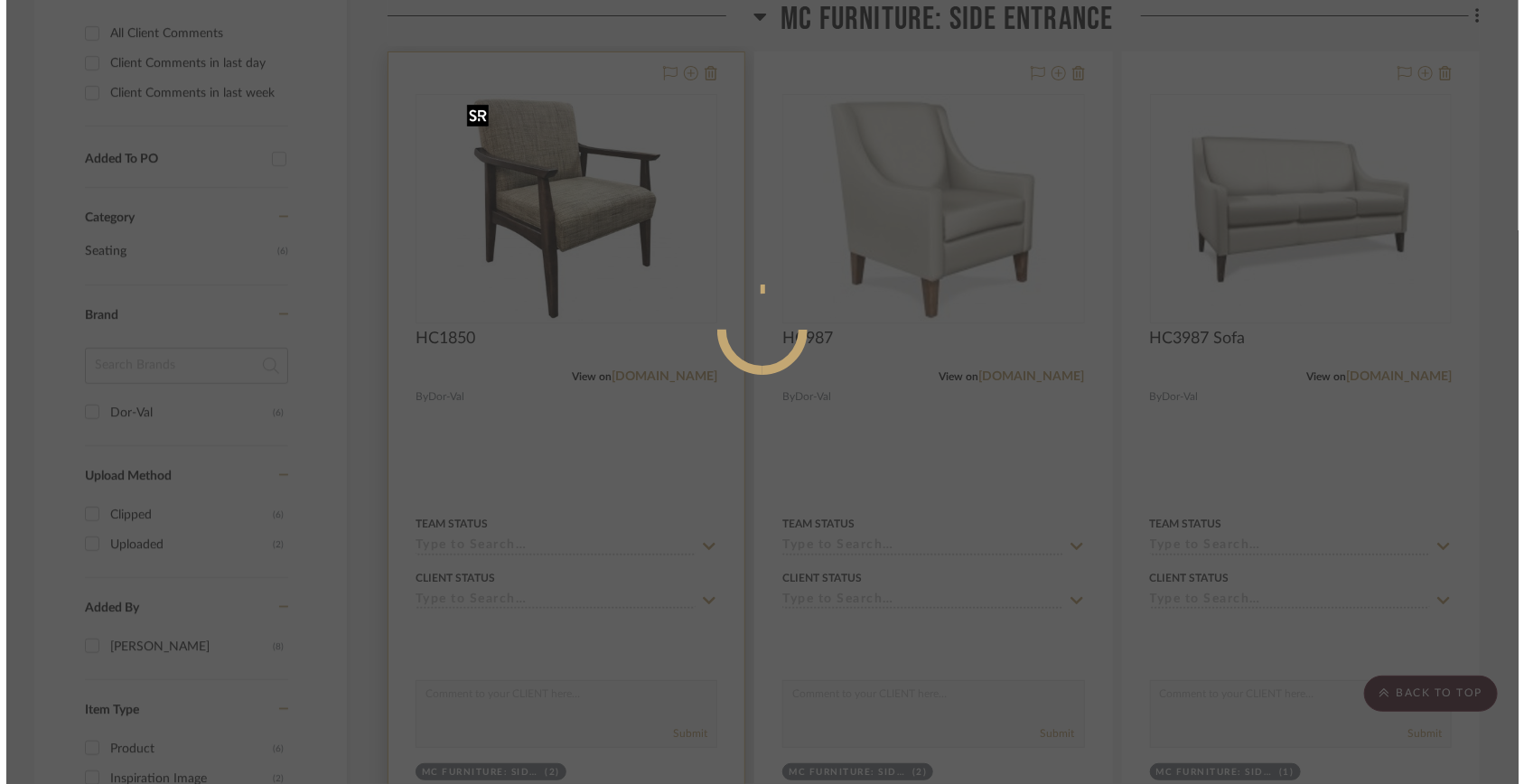 scroll, scrollTop: 0, scrollLeft: 0, axis: both 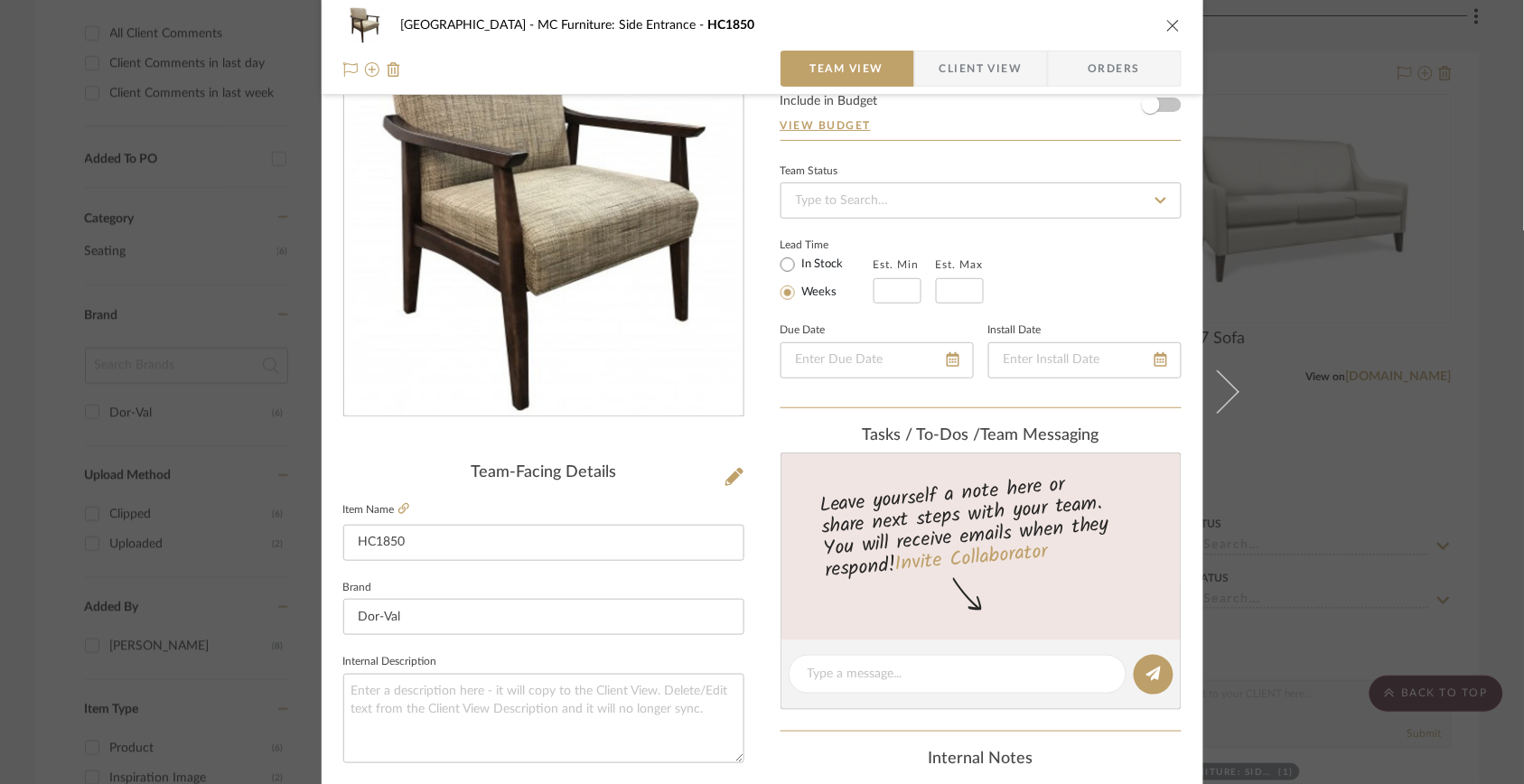 click at bounding box center (1173, 25) 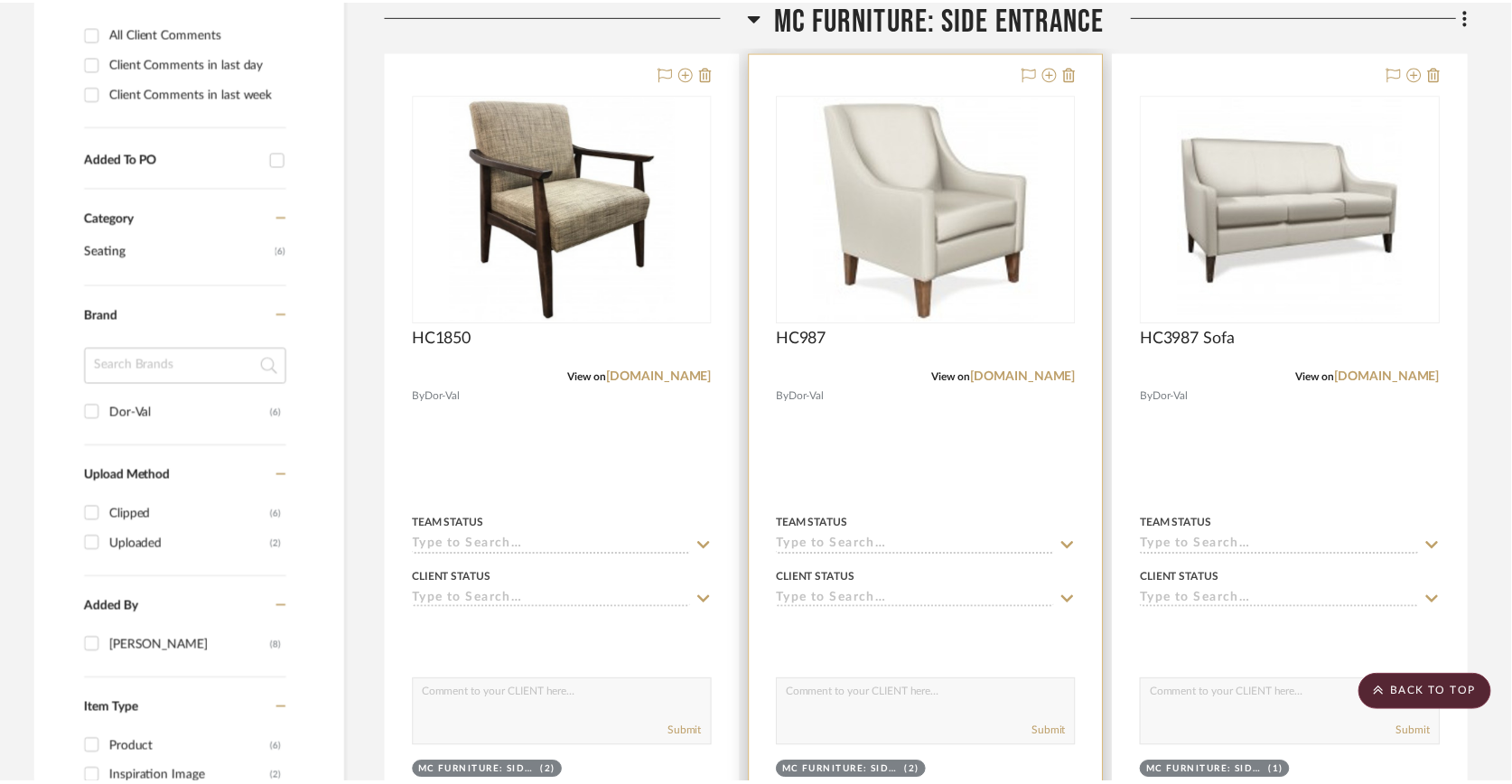 scroll, scrollTop: 802, scrollLeft: 0, axis: vertical 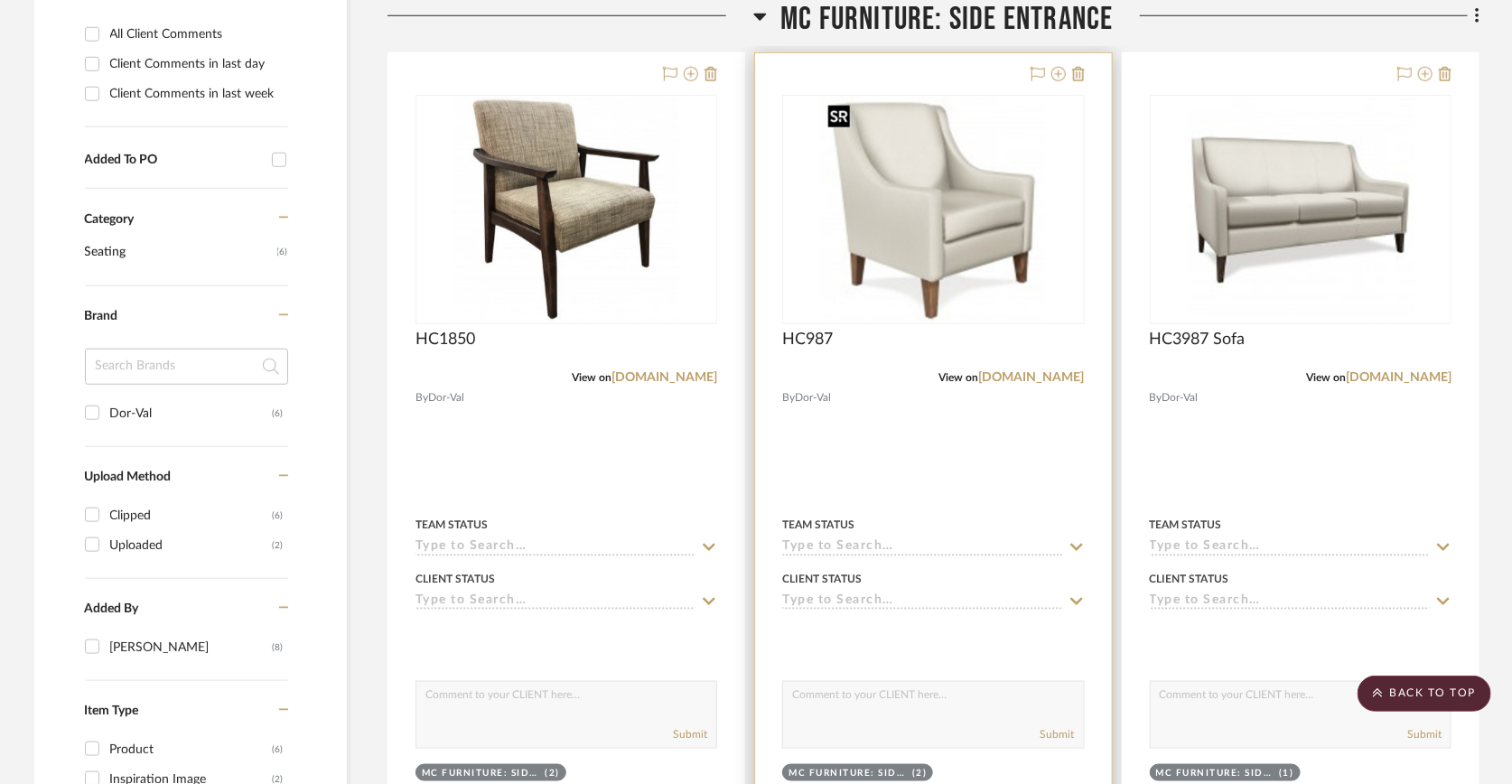click at bounding box center [0, 0] 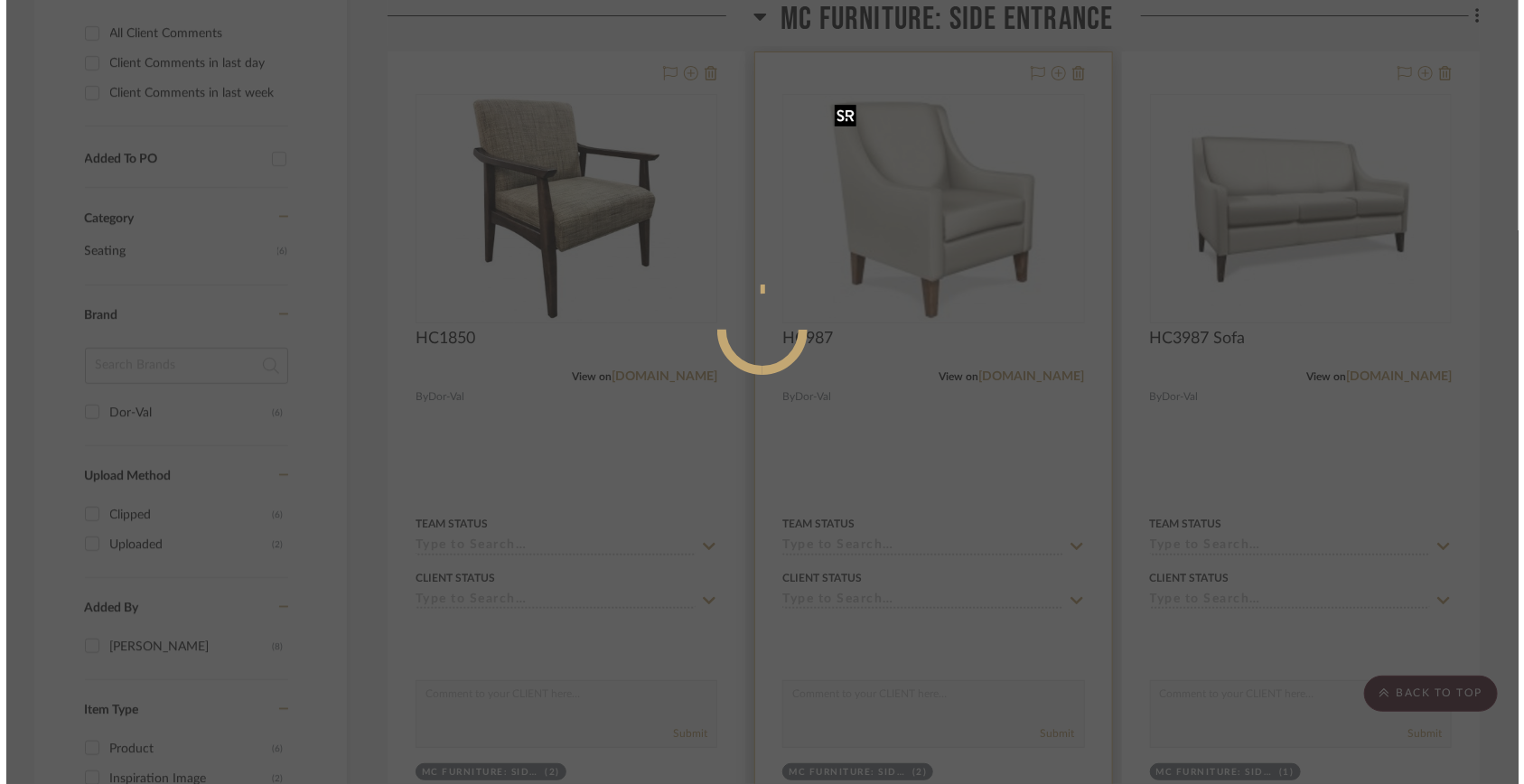 scroll, scrollTop: 0, scrollLeft: 0, axis: both 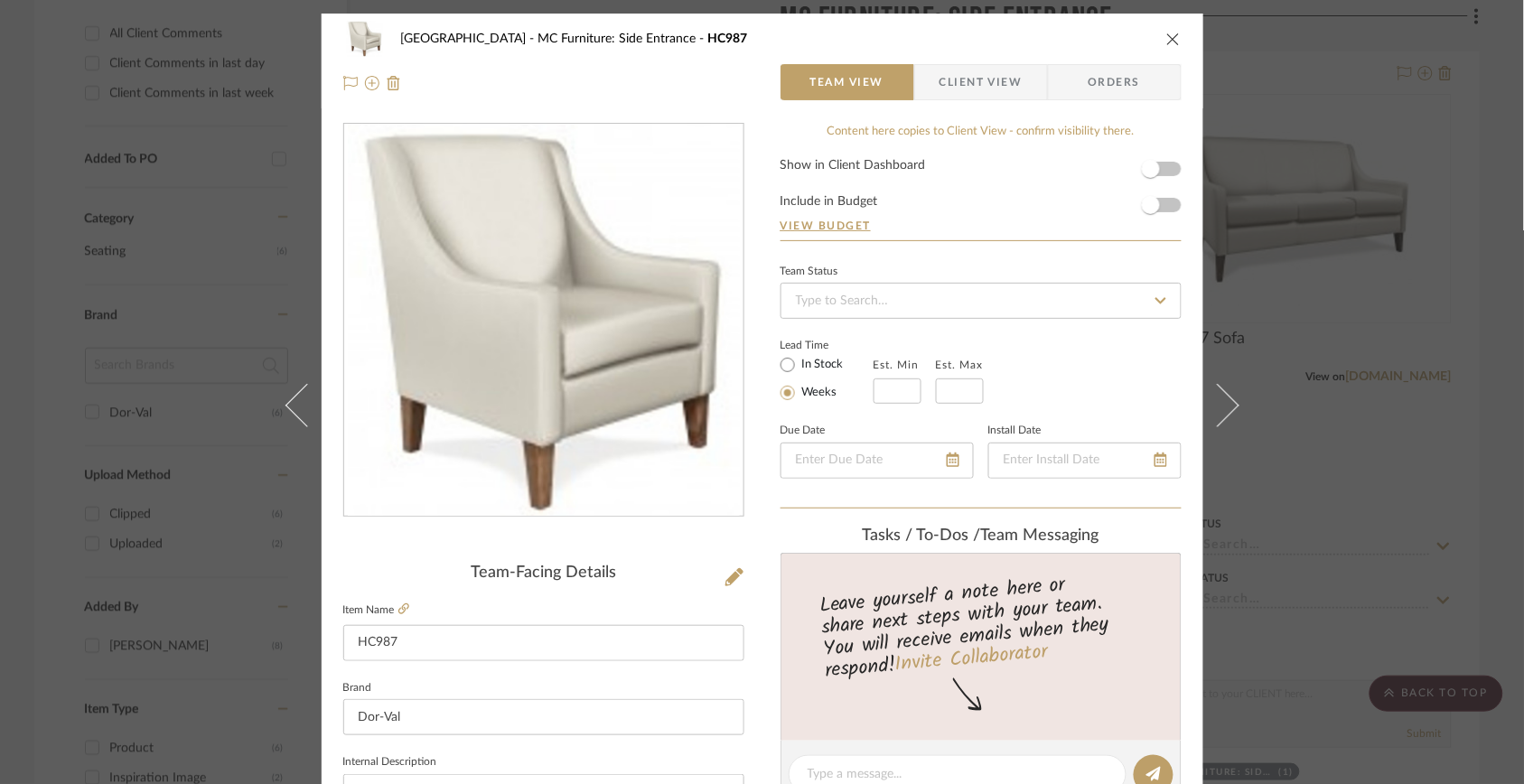 click at bounding box center (1173, 39) 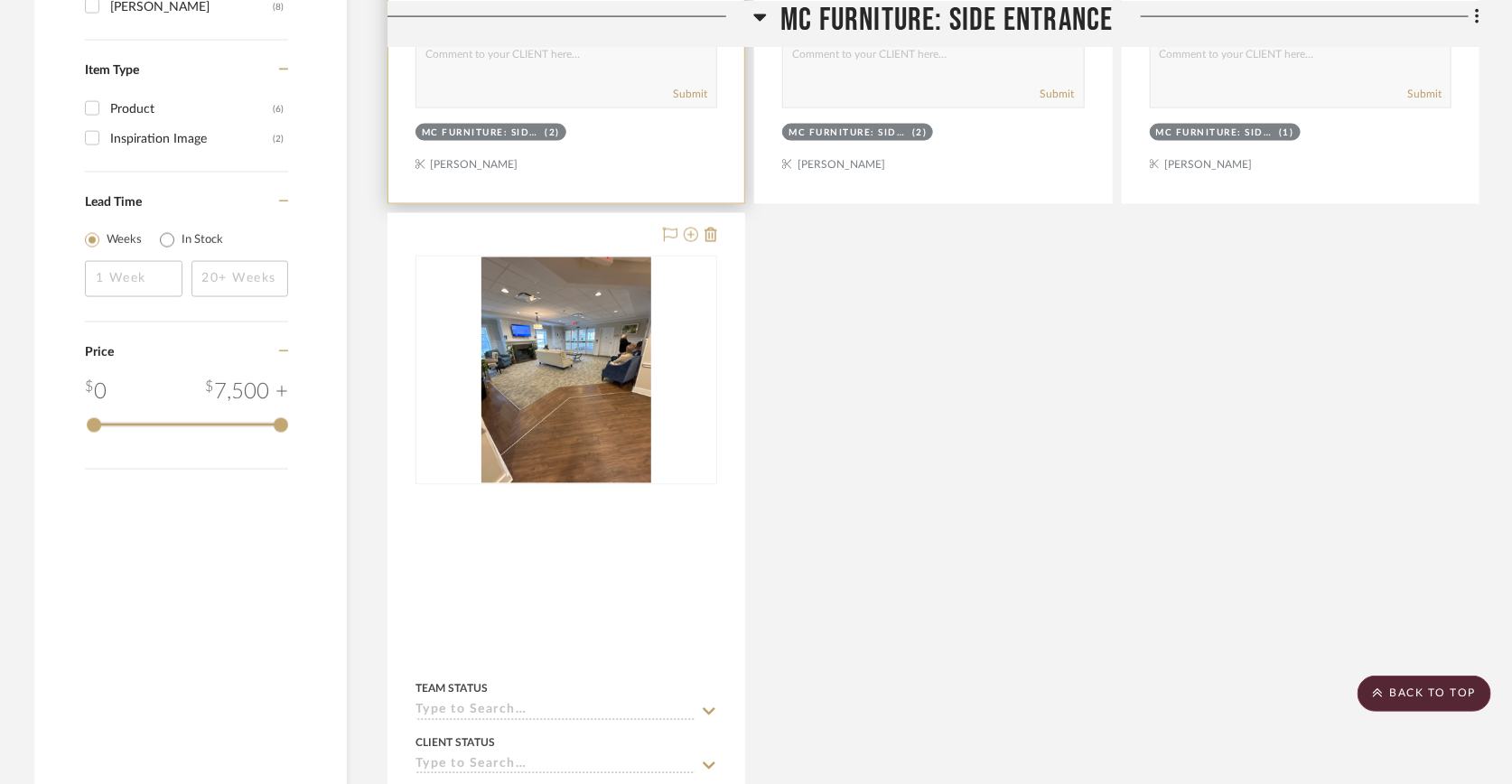 scroll, scrollTop: 1505, scrollLeft: 0, axis: vertical 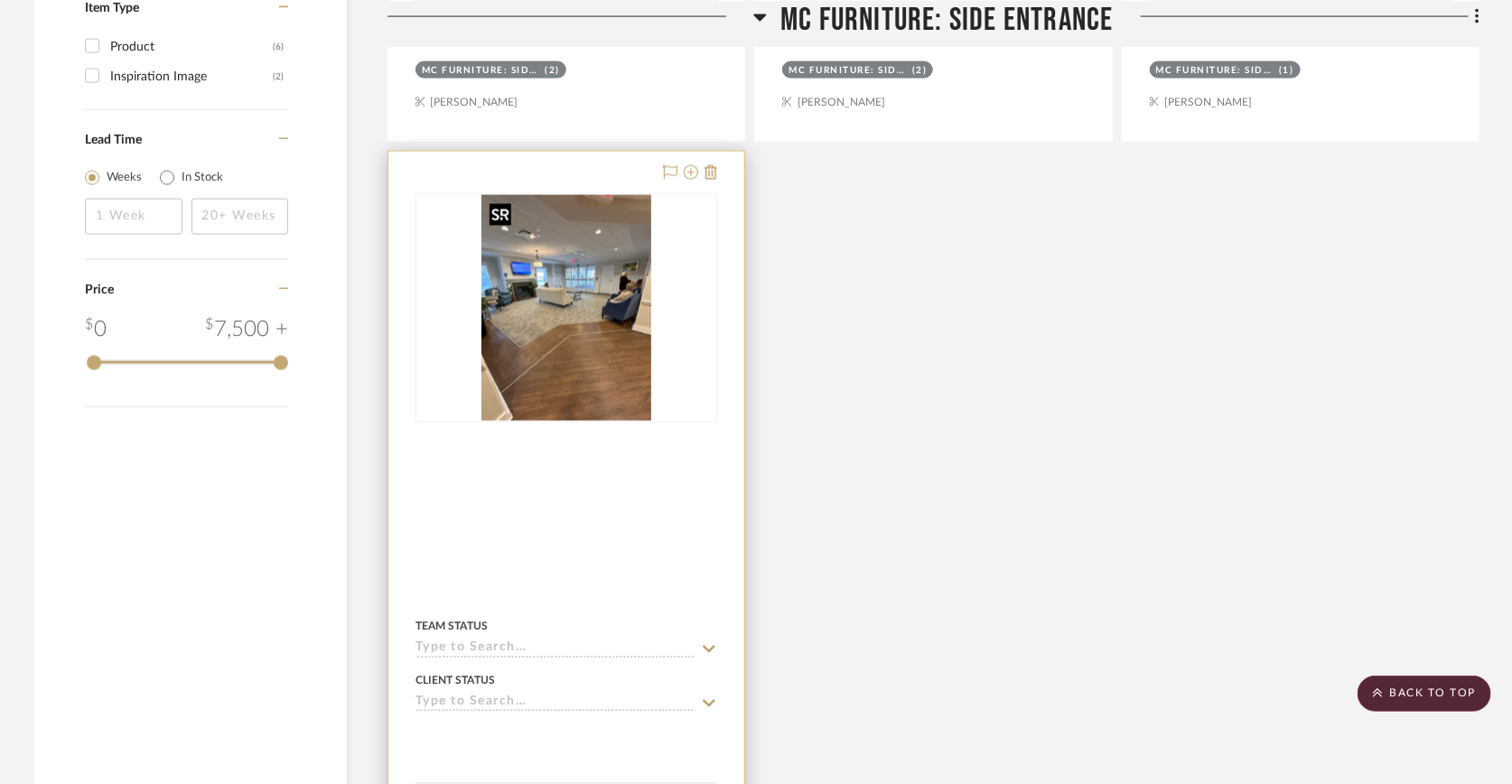 click at bounding box center [0, 0] 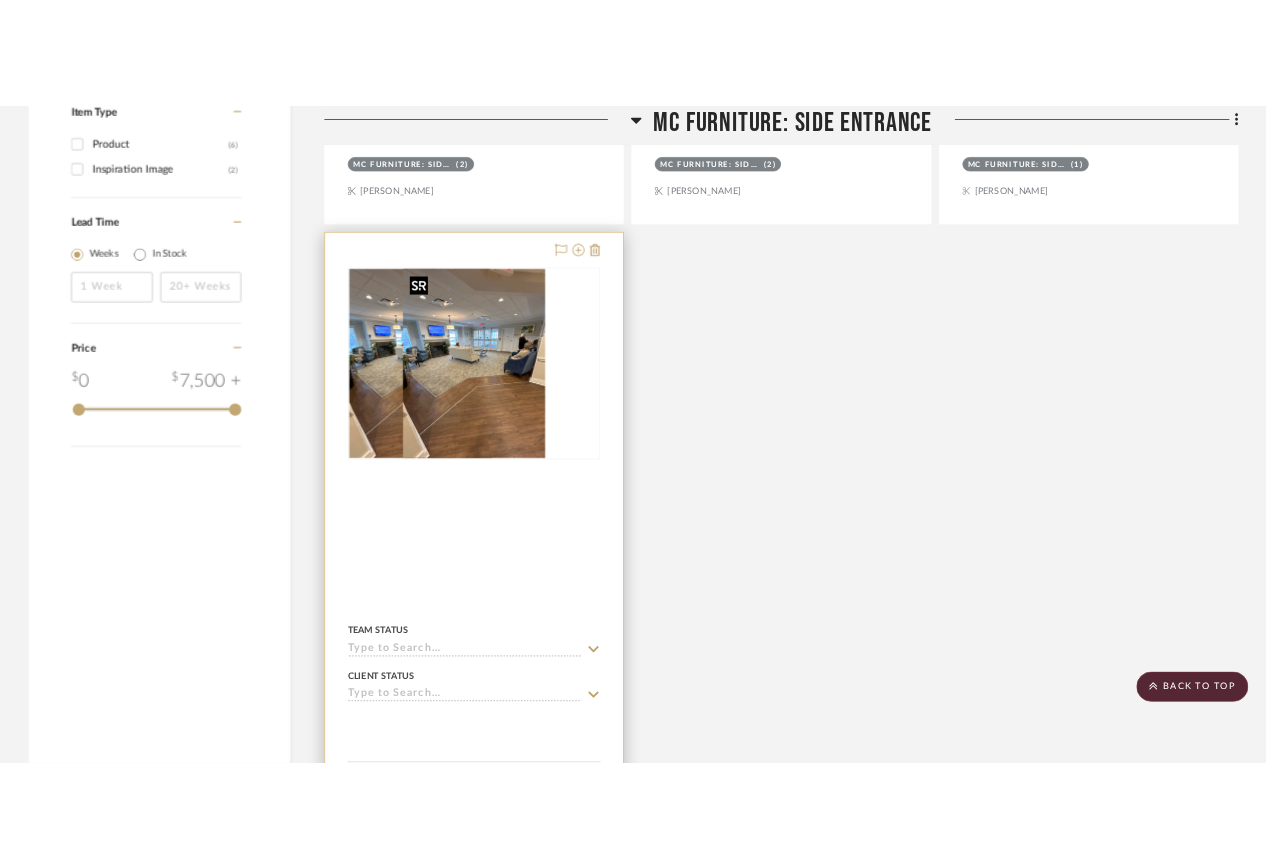 scroll, scrollTop: 0, scrollLeft: 0, axis: both 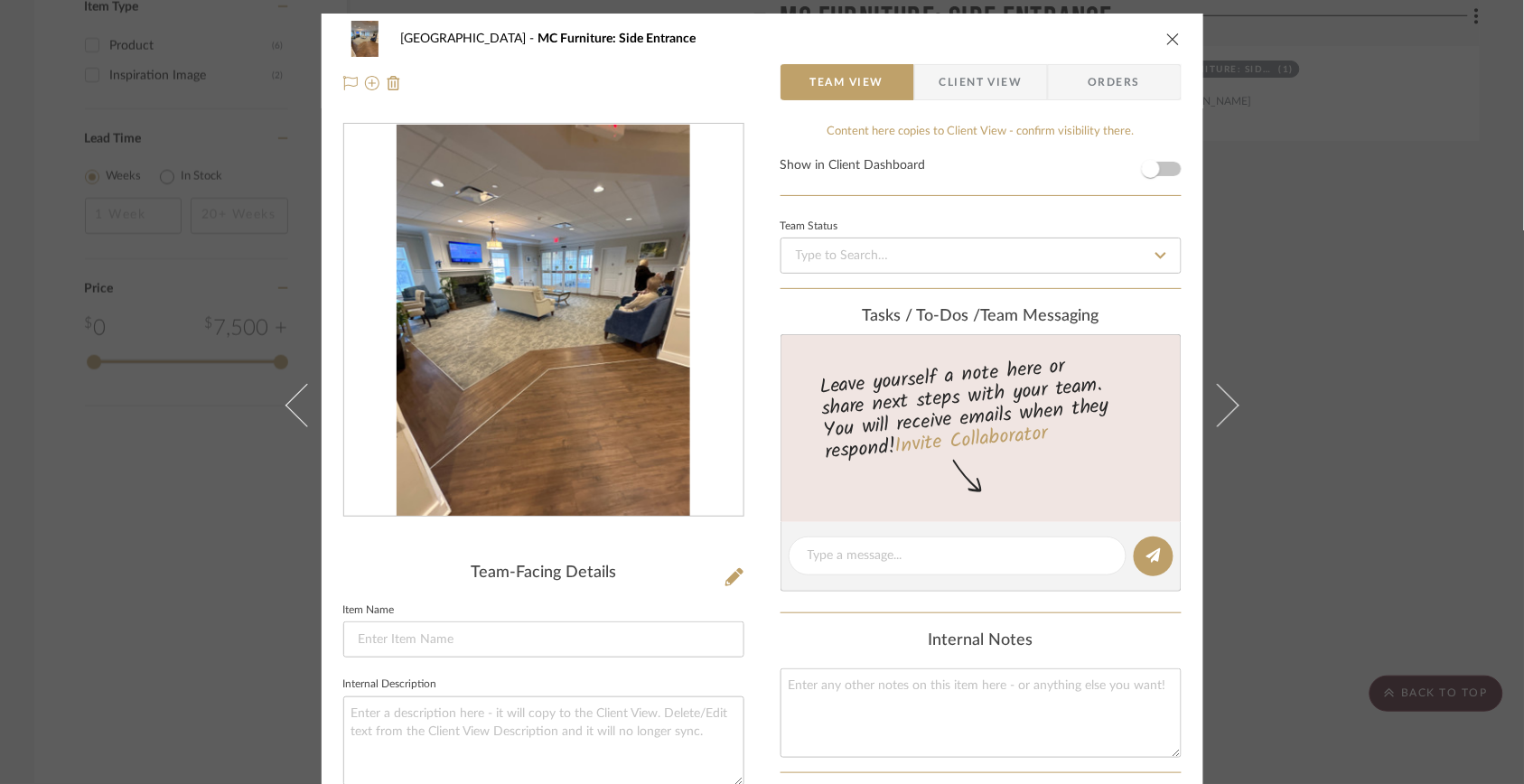 click at bounding box center [543, 321] 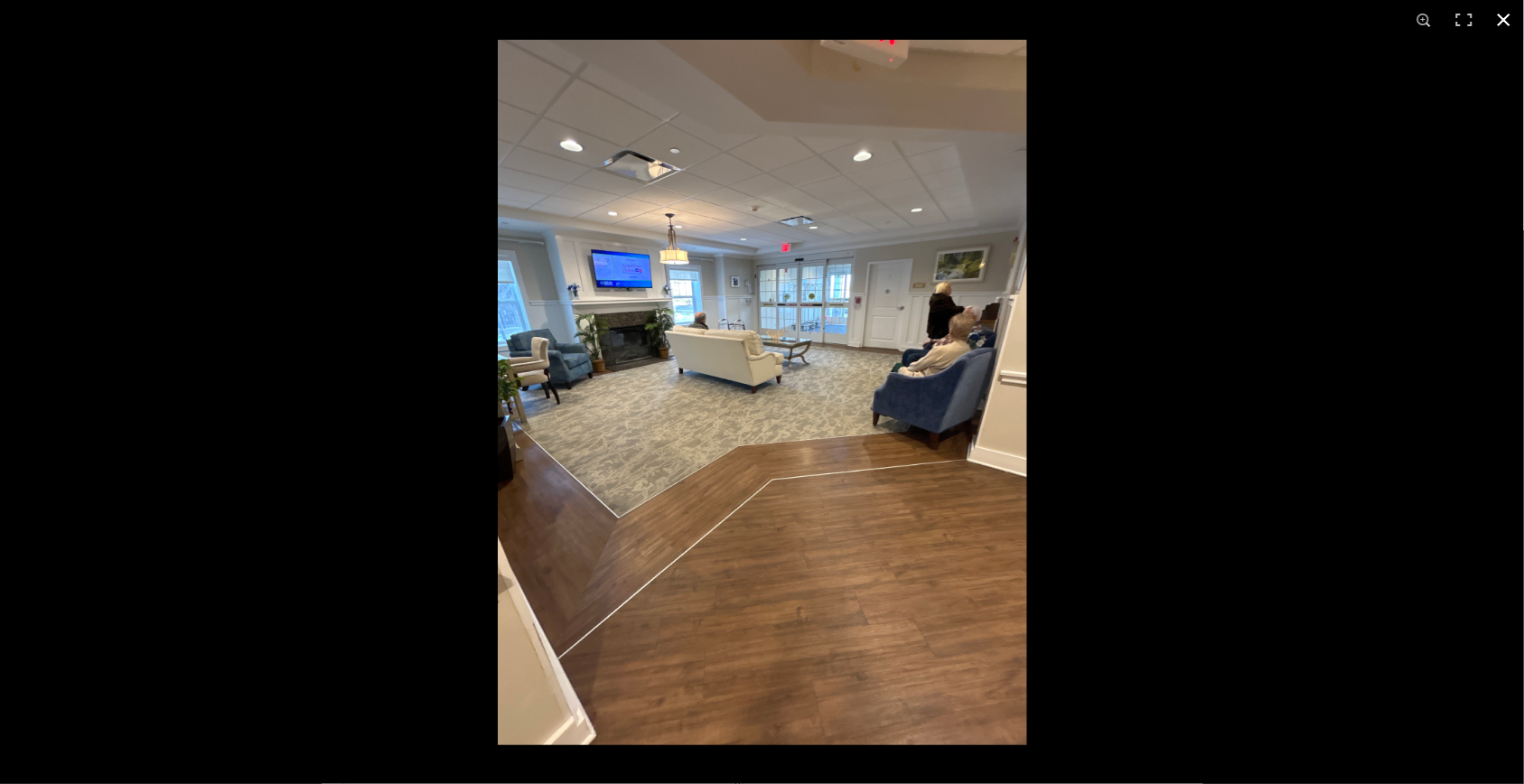 click at bounding box center (1504, 20) 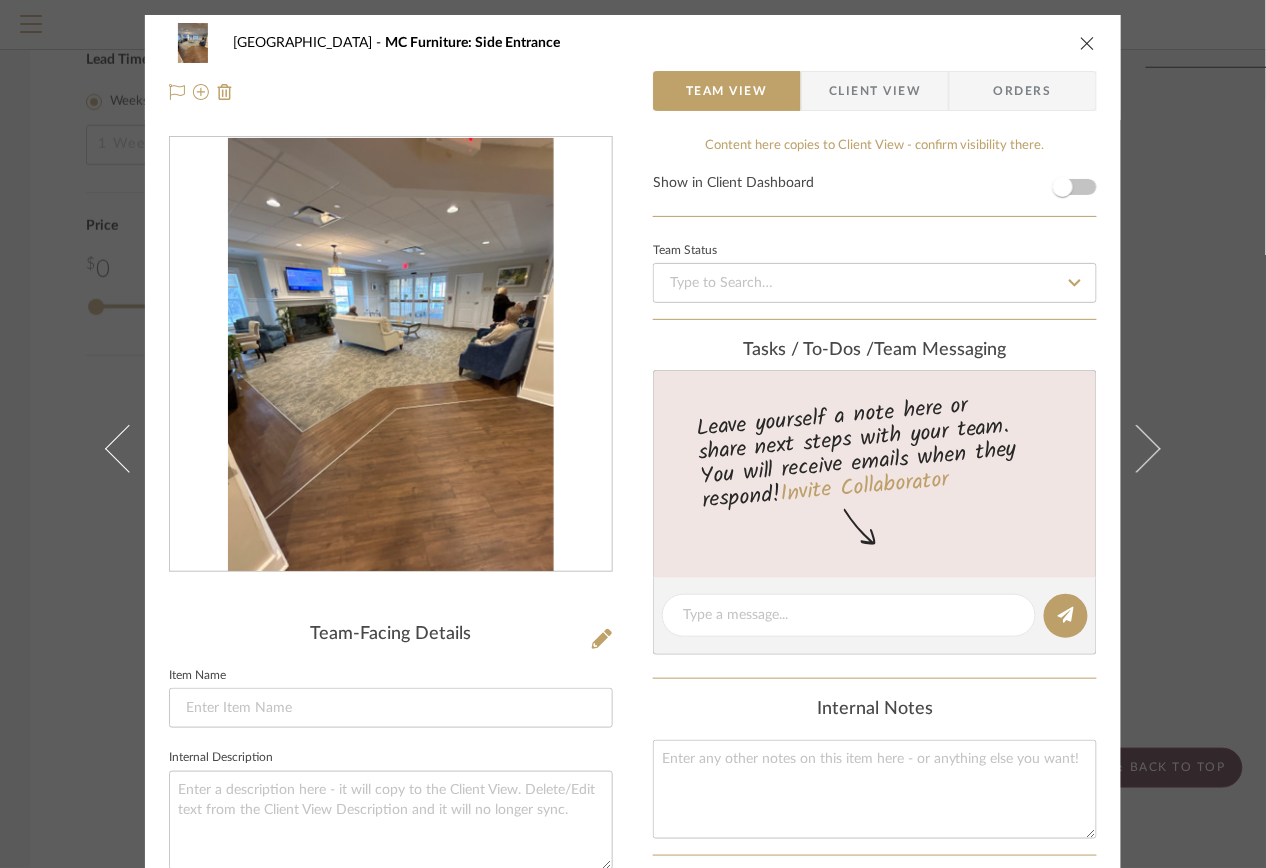 click at bounding box center (1088, 43) 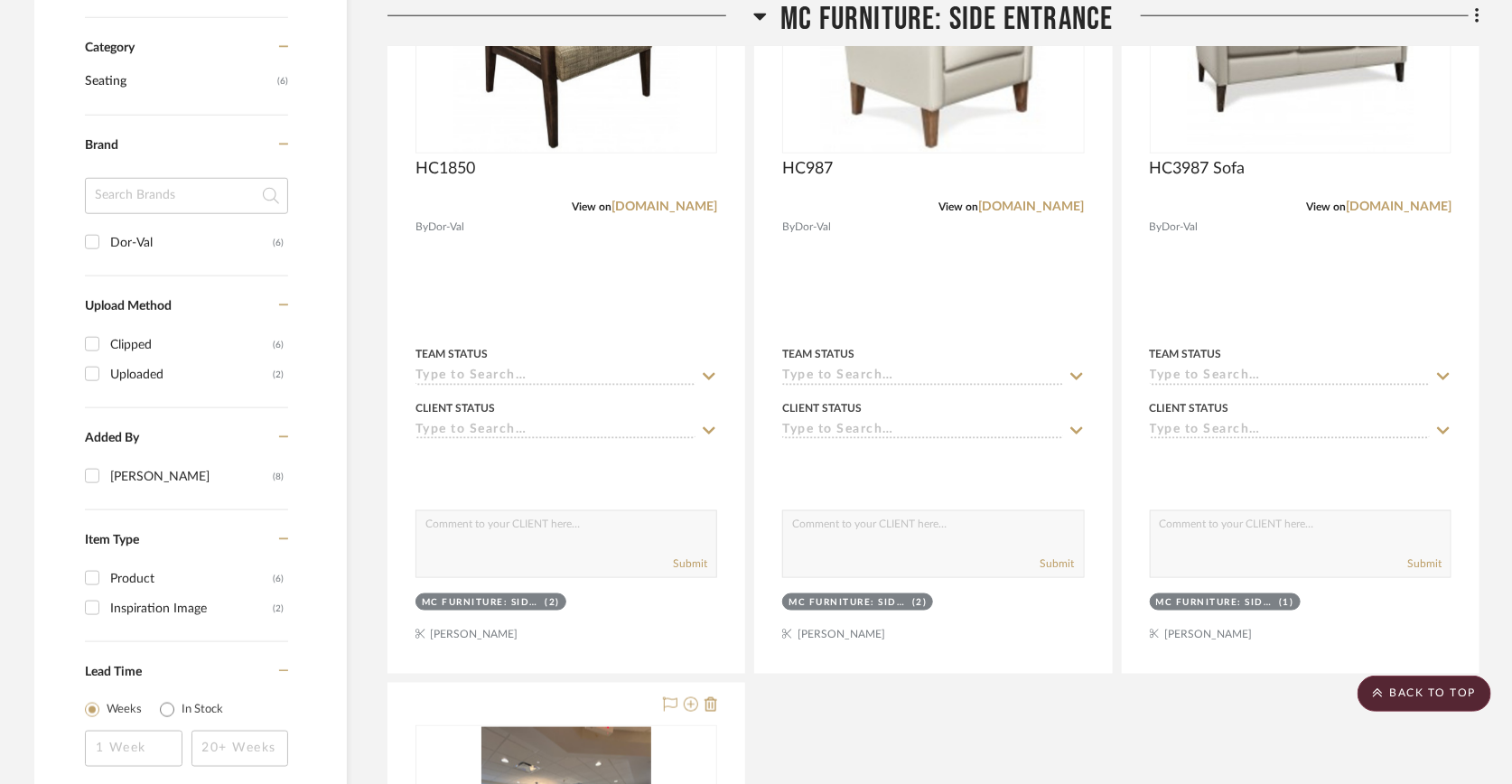scroll, scrollTop: 602, scrollLeft: 0, axis: vertical 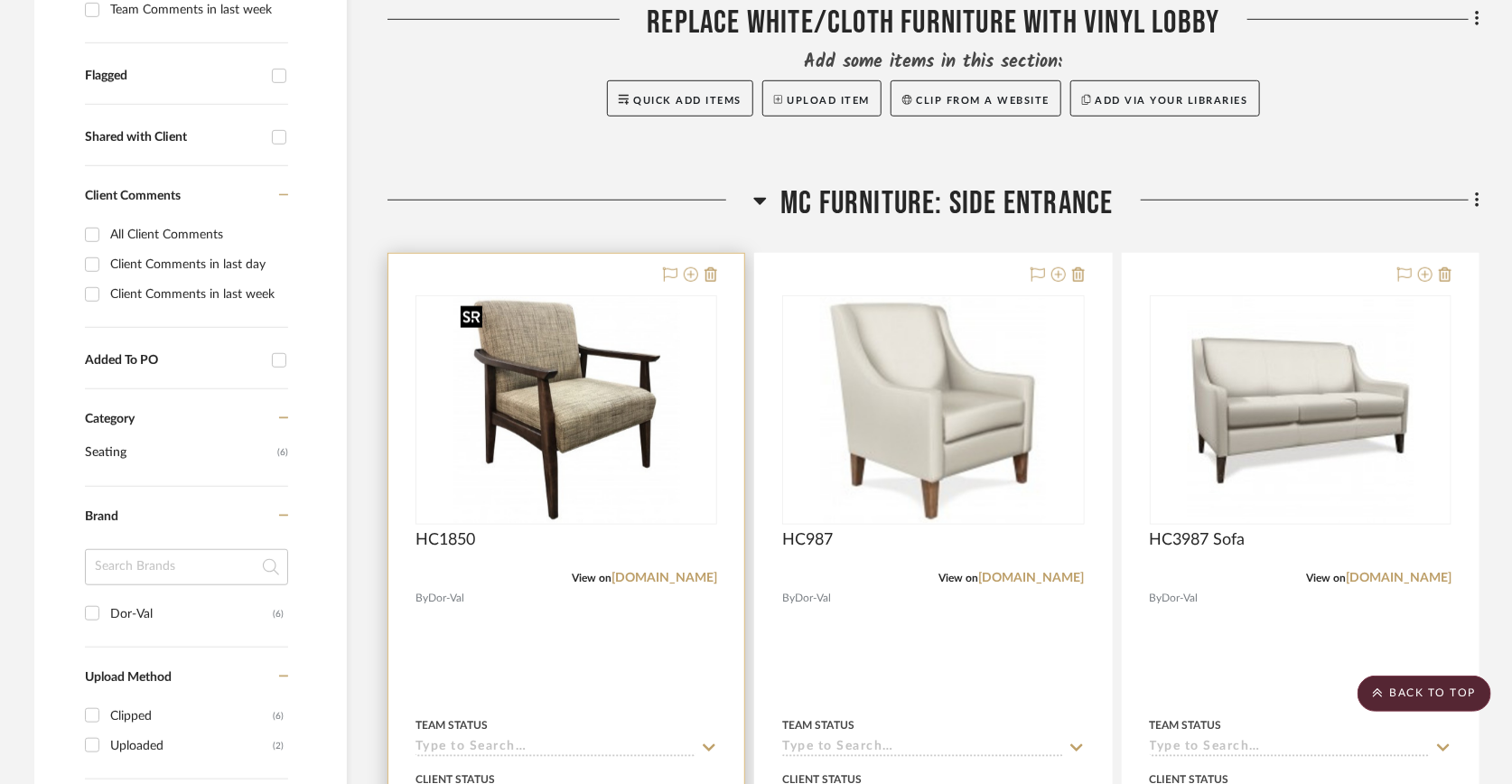 click at bounding box center (566, 410) 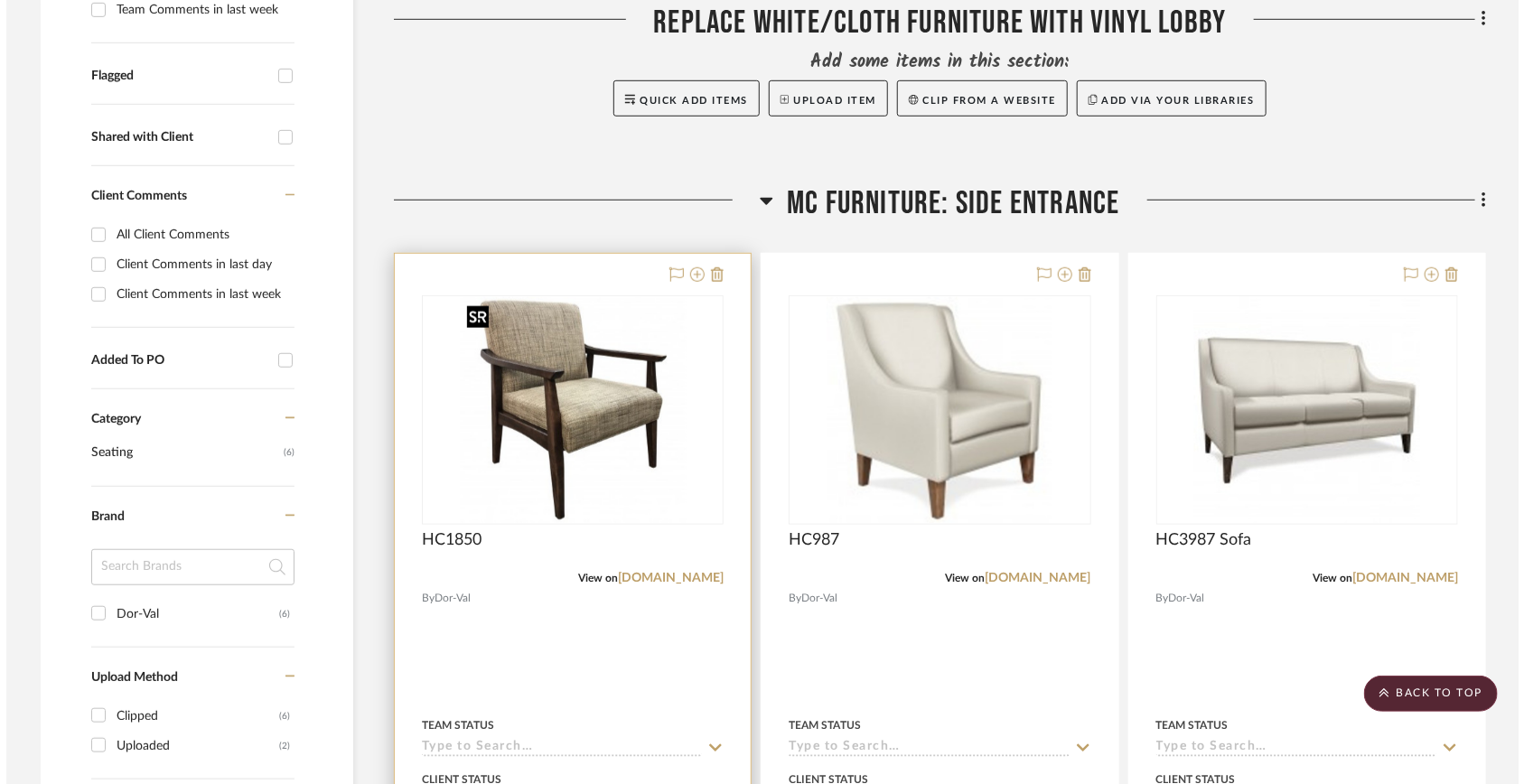 scroll, scrollTop: 0, scrollLeft: 0, axis: both 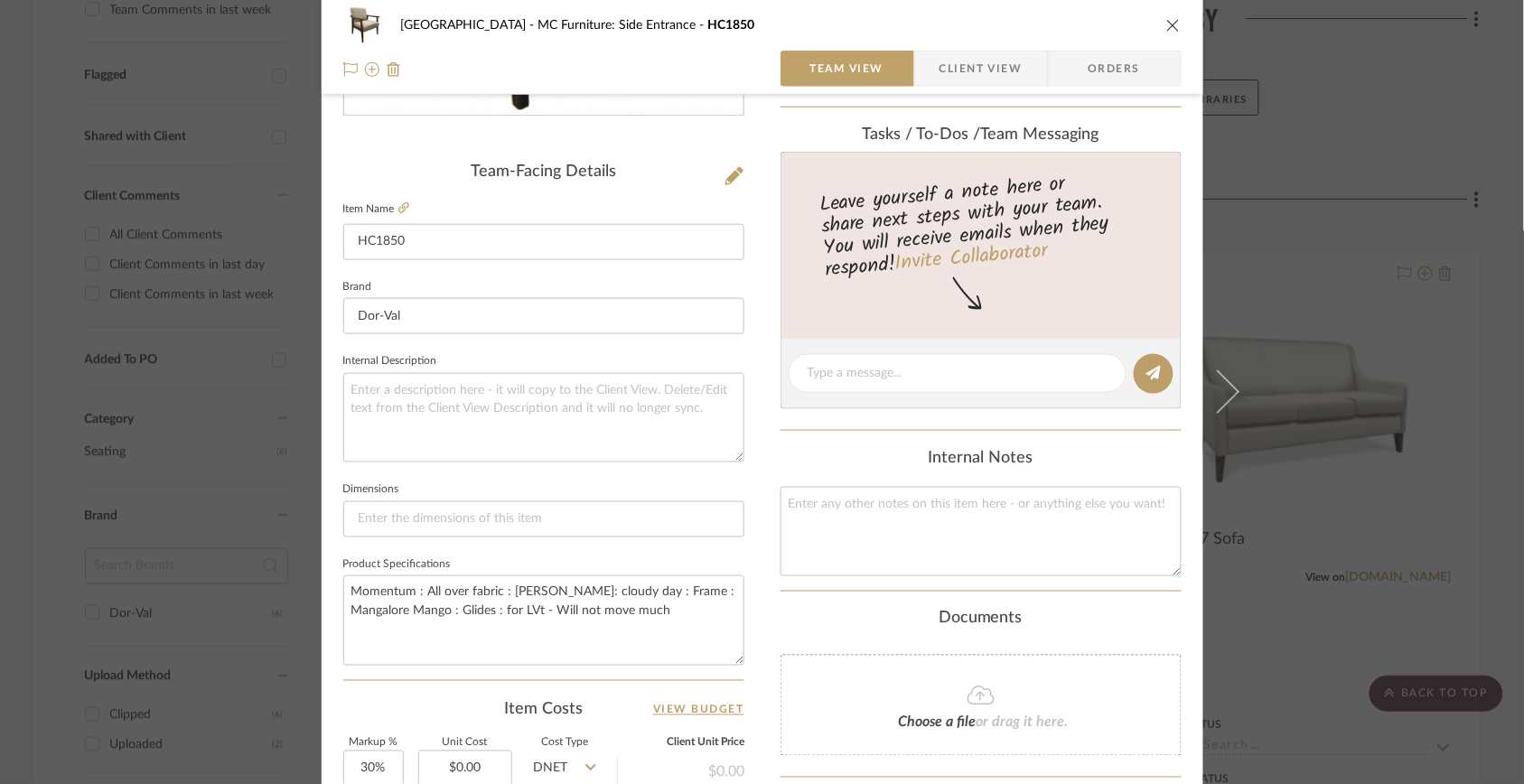 click at bounding box center [1173, 25] 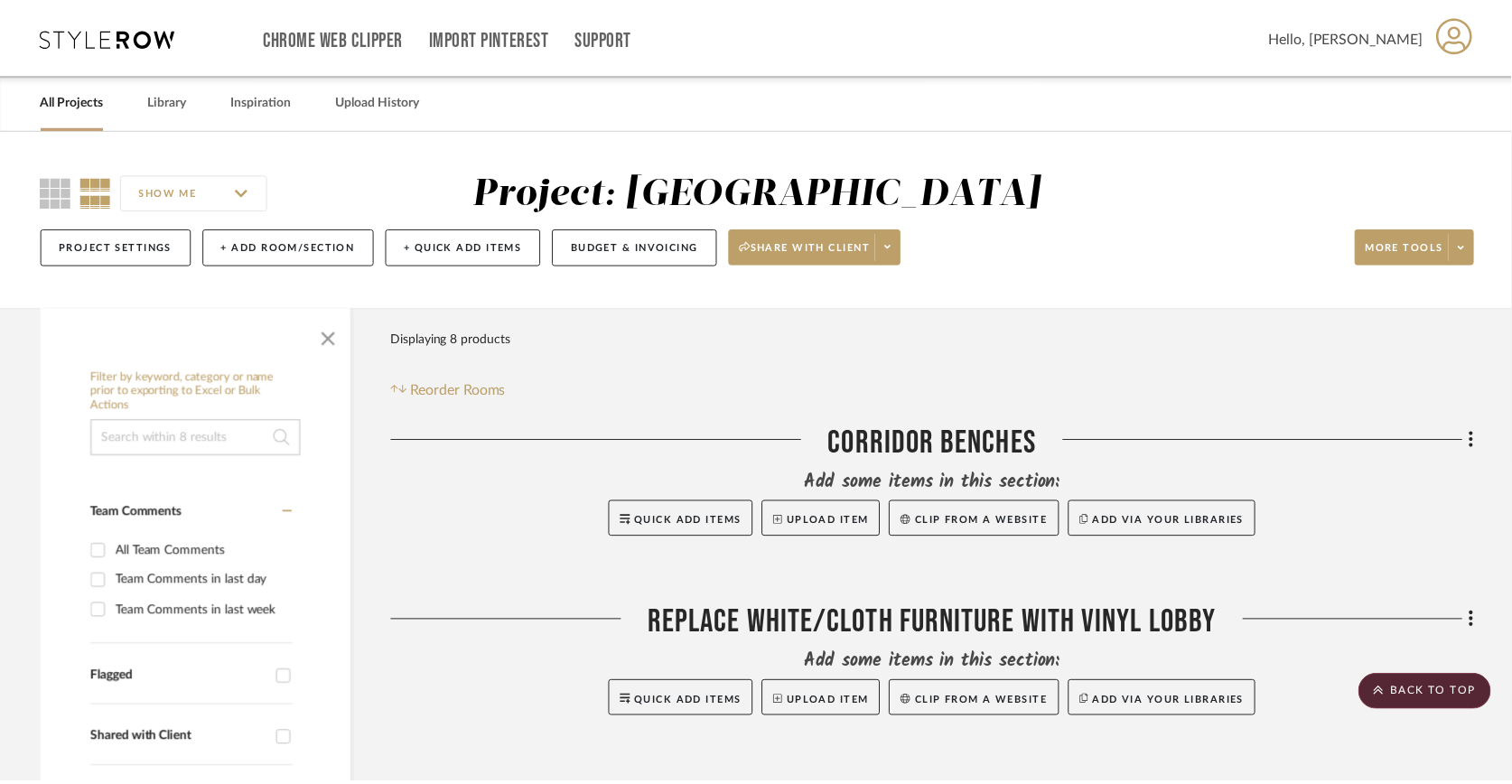 scroll, scrollTop: 602, scrollLeft: 0, axis: vertical 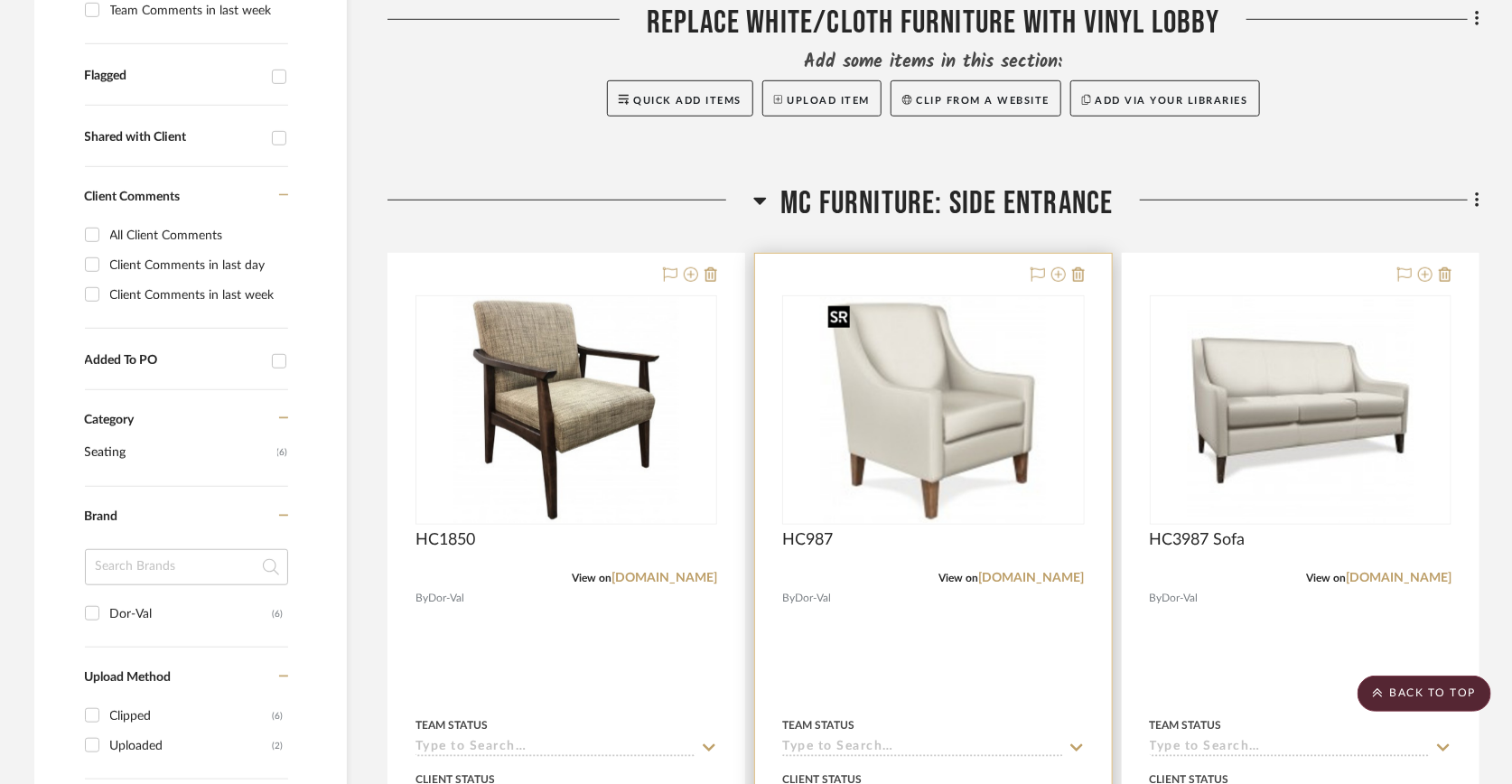 click at bounding box center (933, 410) 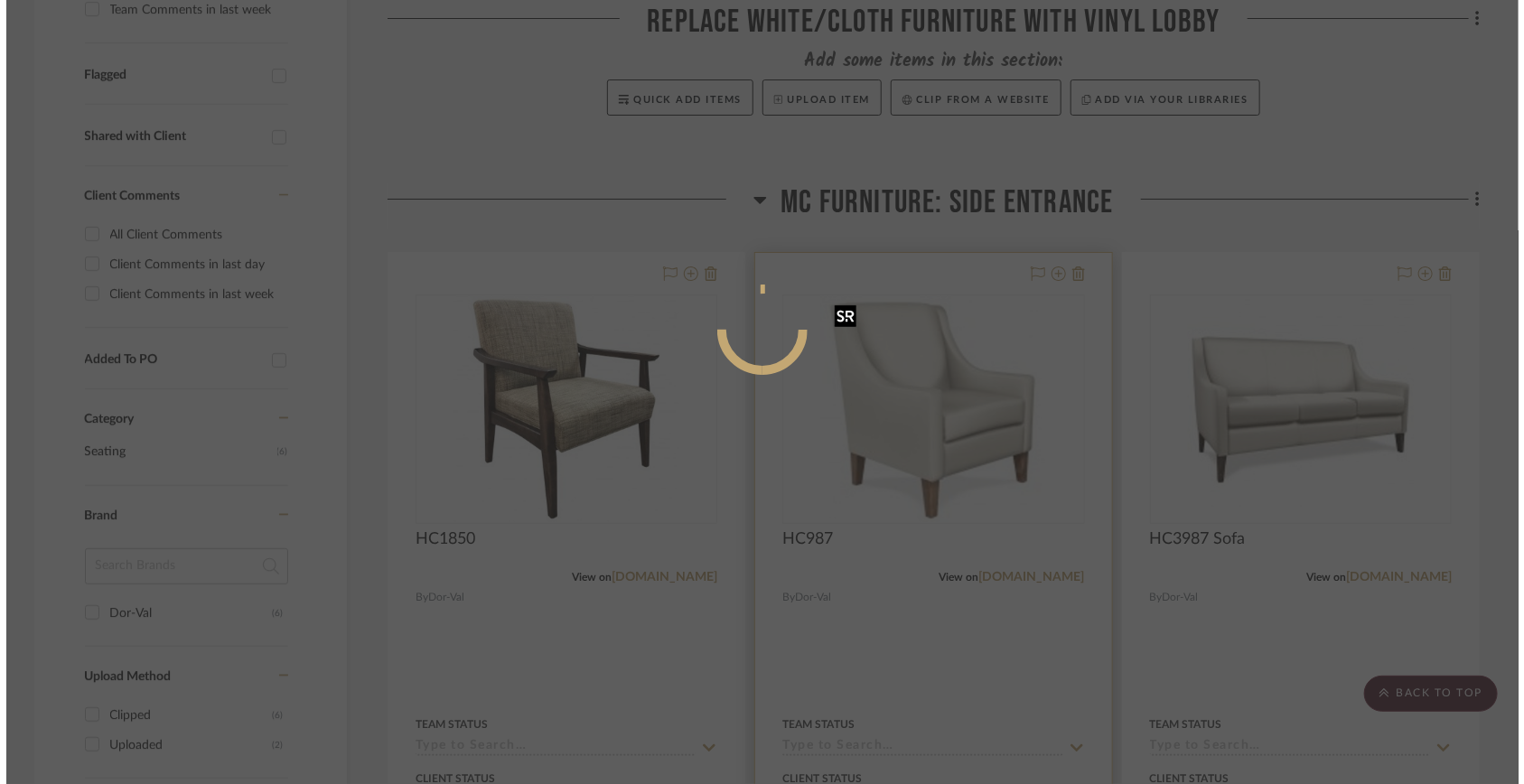 scroll, scrollTop: 0, scrollLeft: 0, axis: both 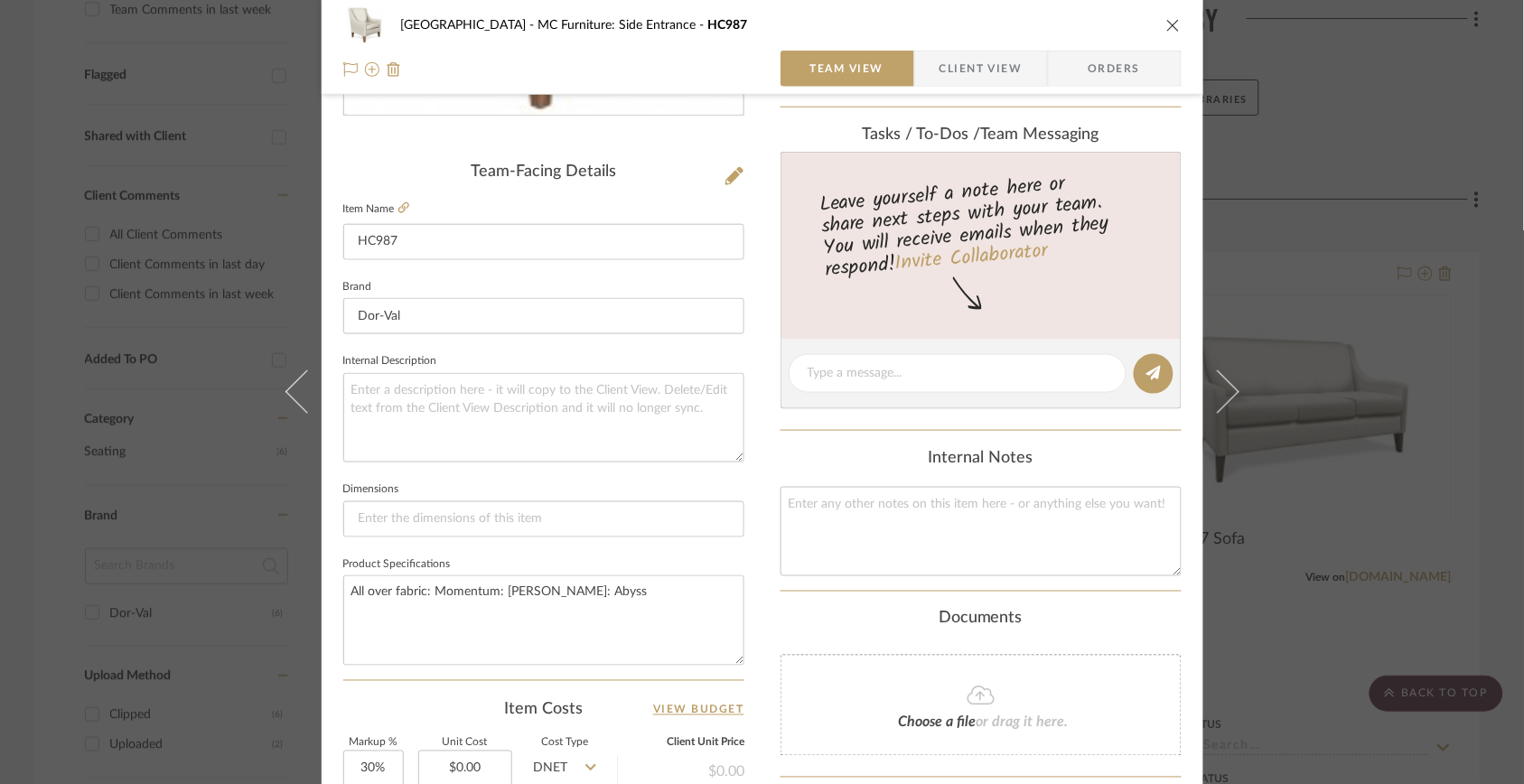 click at bounding box center [1173, 25] 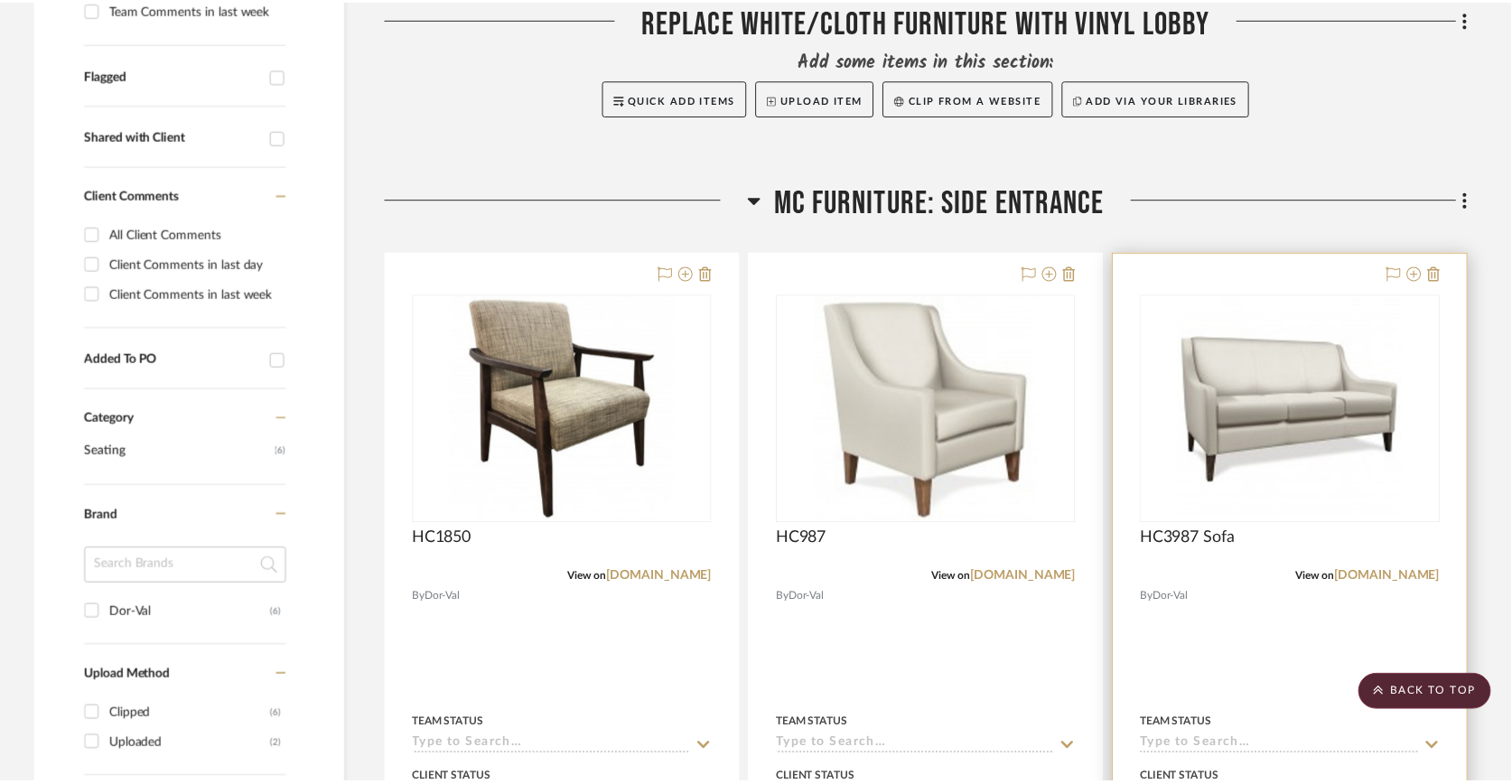 scroll, scrollTop: 602, scrollLeft: 0, axis: vertical 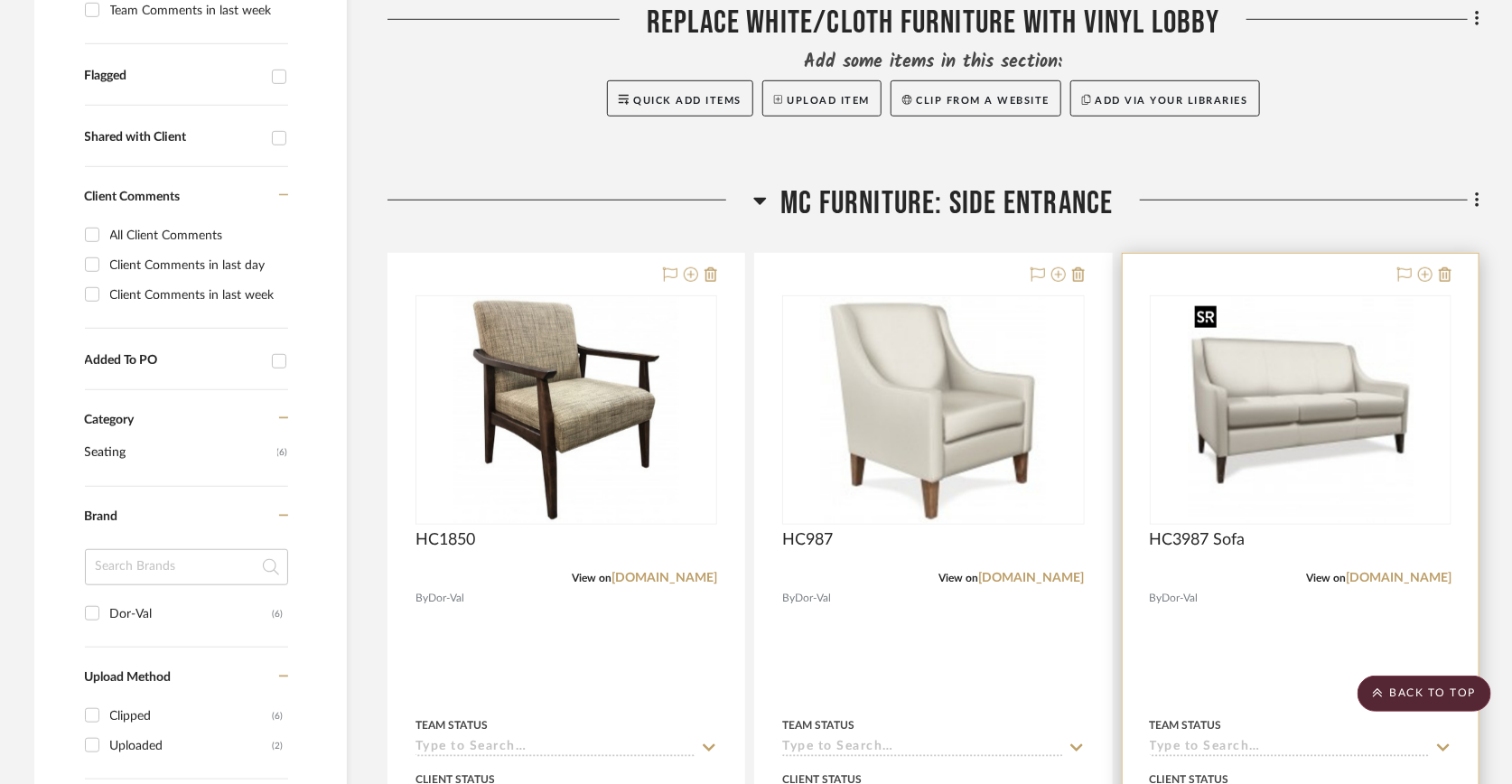 click at bounding box center (1301, 410) 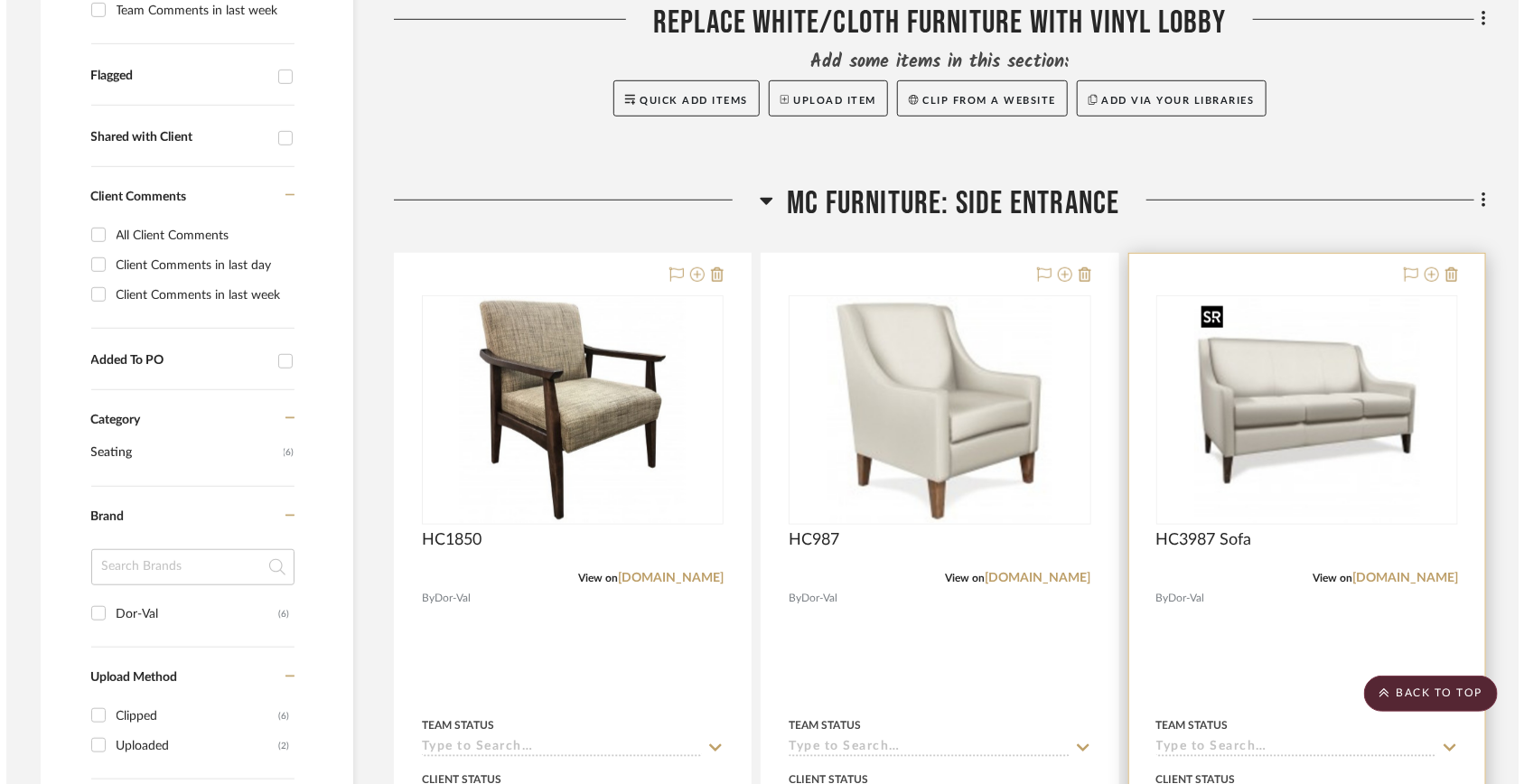 scroll, scrollTop: 0, scrollLeft: 0, axis: both 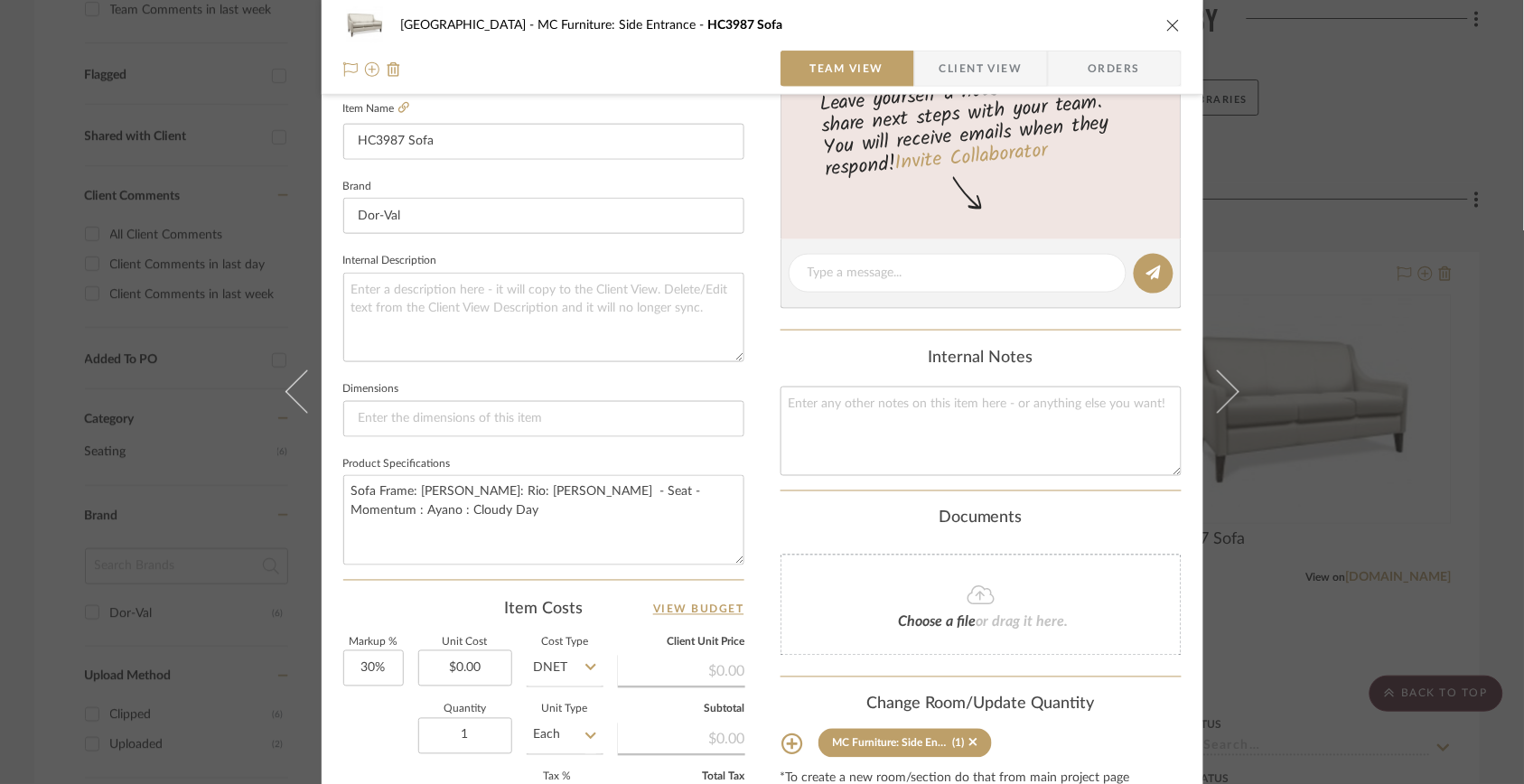 click at bounding box center [1173, 25] 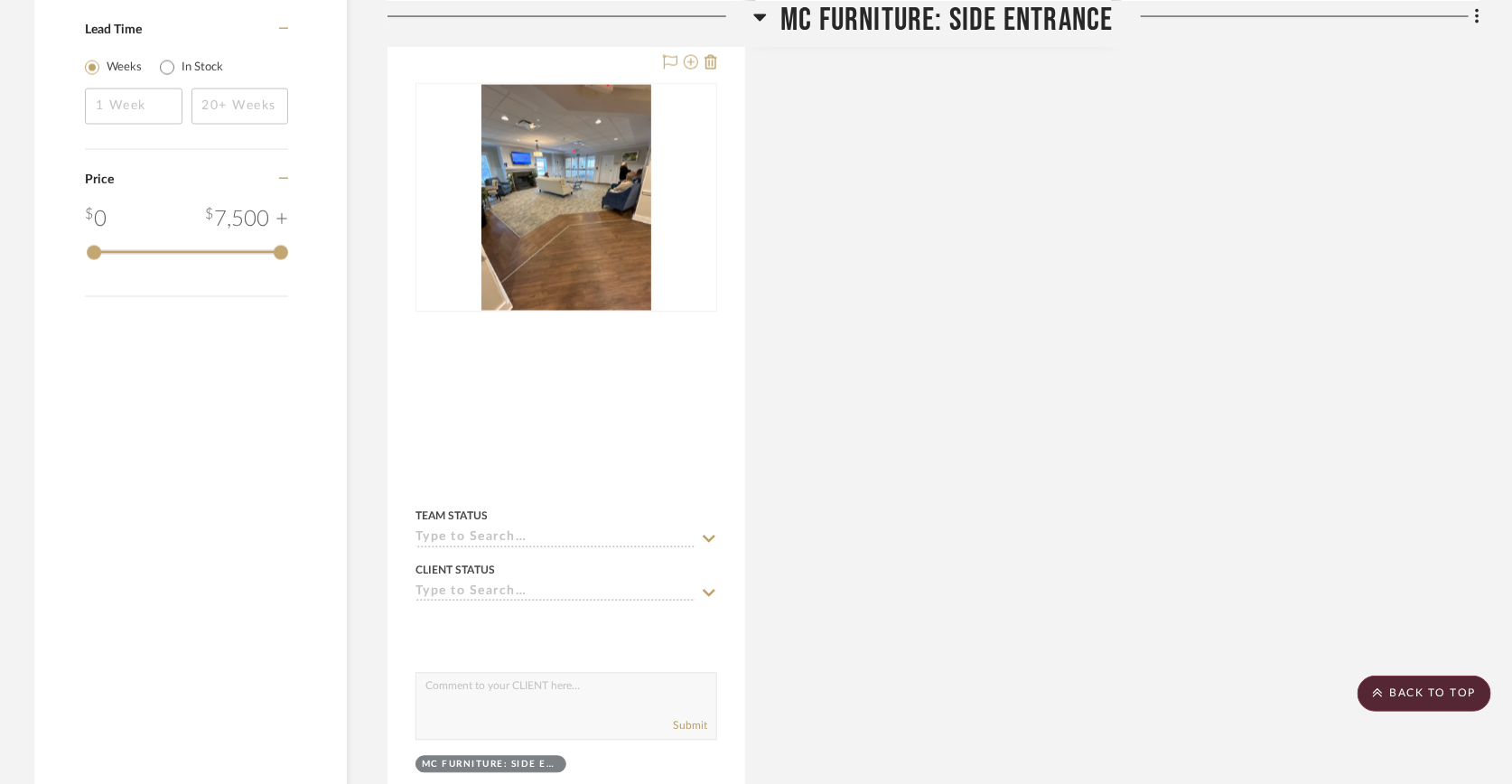 scroll, scrollTop: 1605, scrollLeft: 0, axis: vertical 